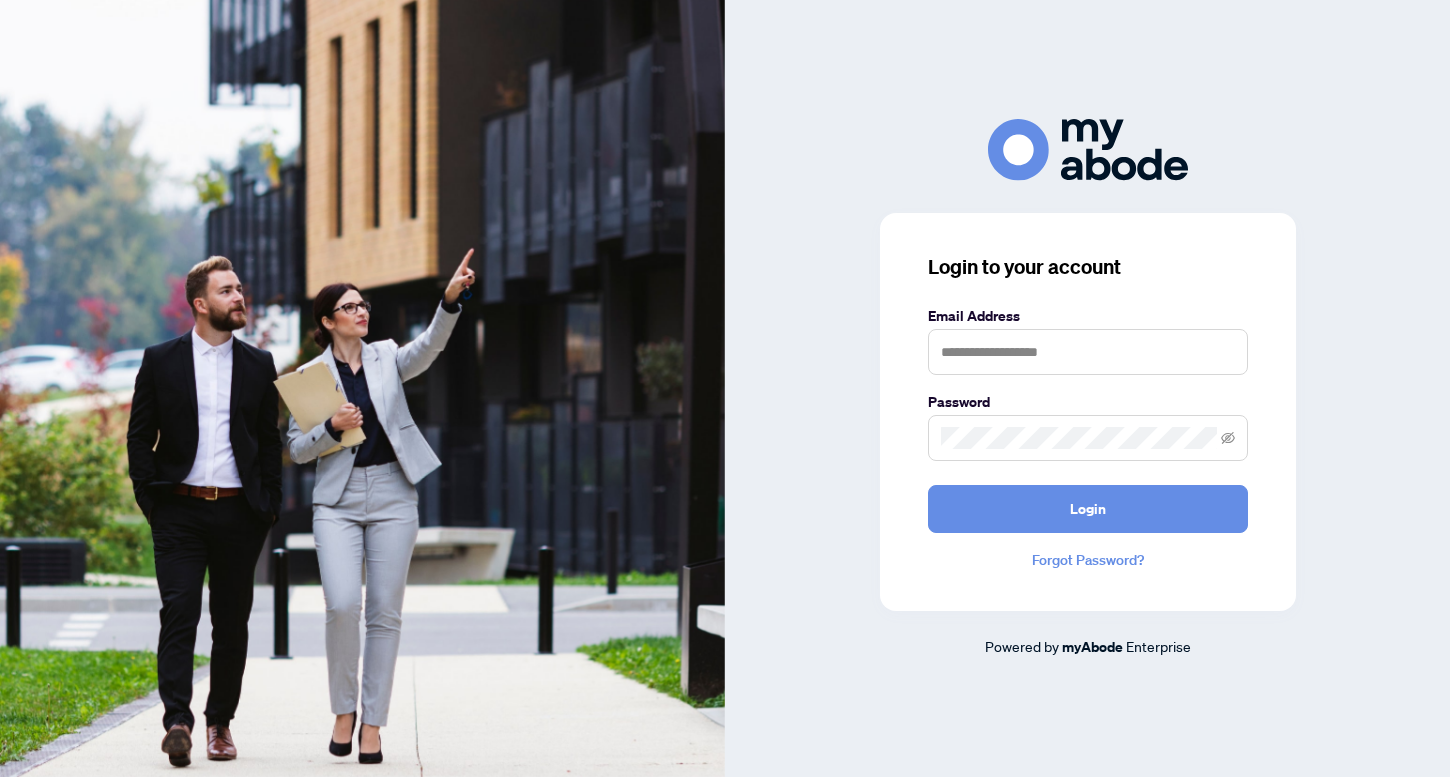 scroll, scrollTop: 0, scrollLeft: 0, axis: both 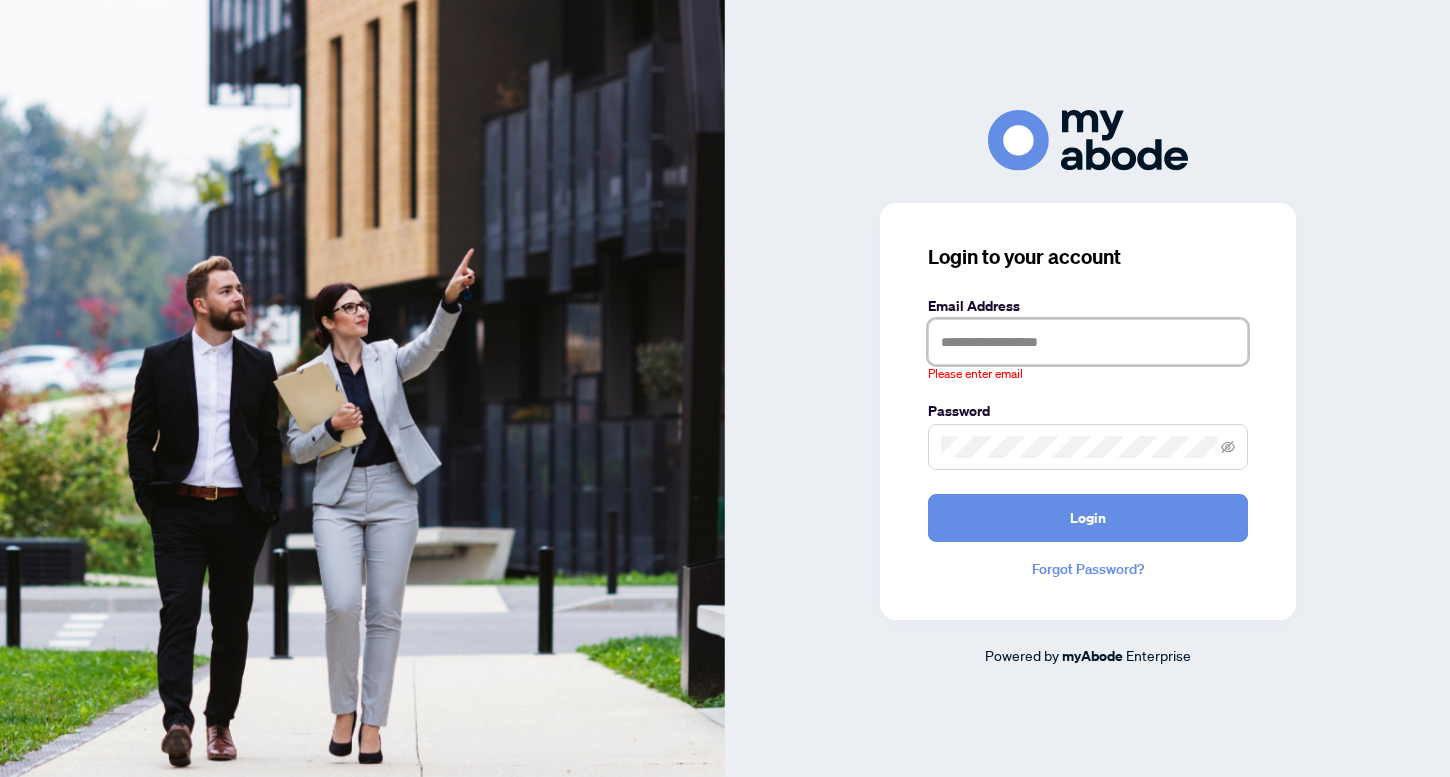 type on "**********" 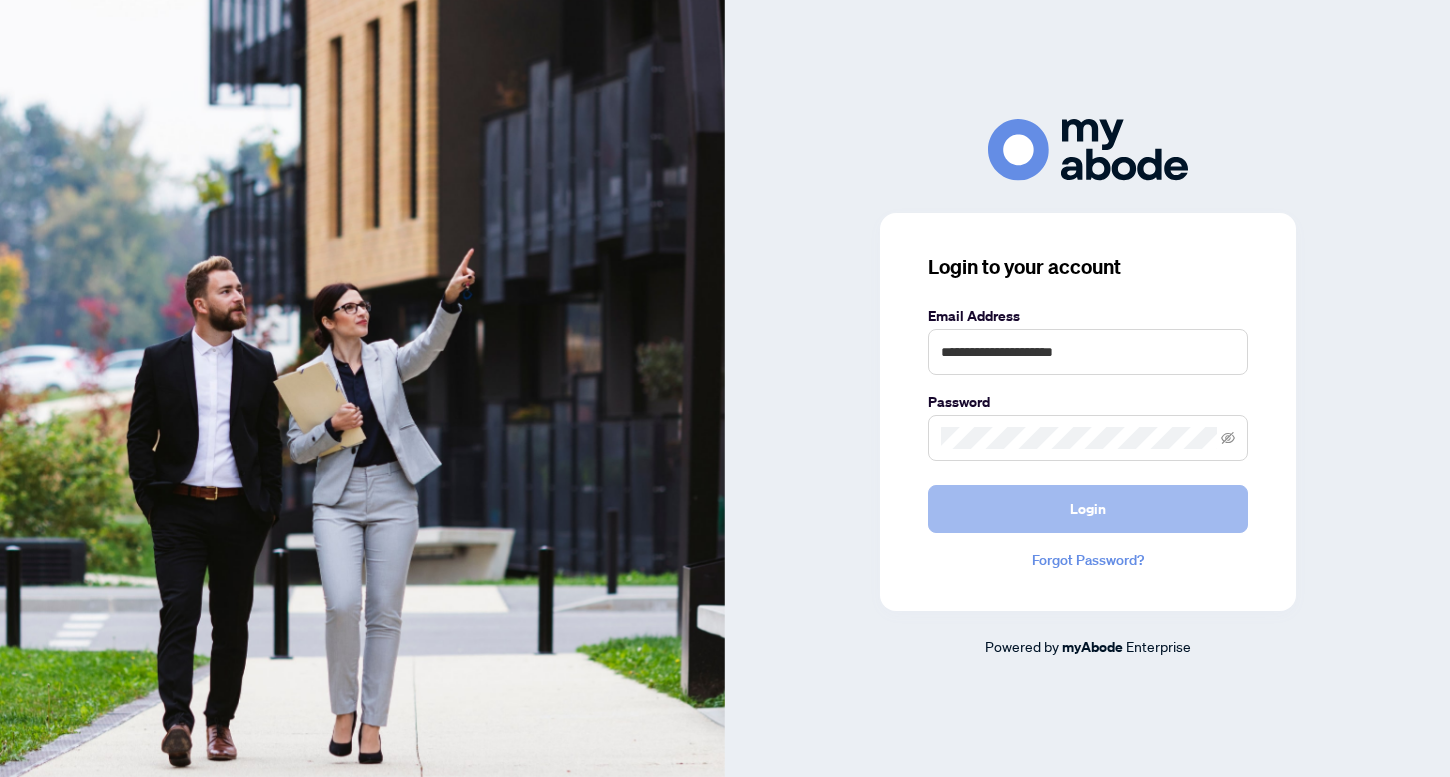 click on "Login" at bounding box center (1088, 509) 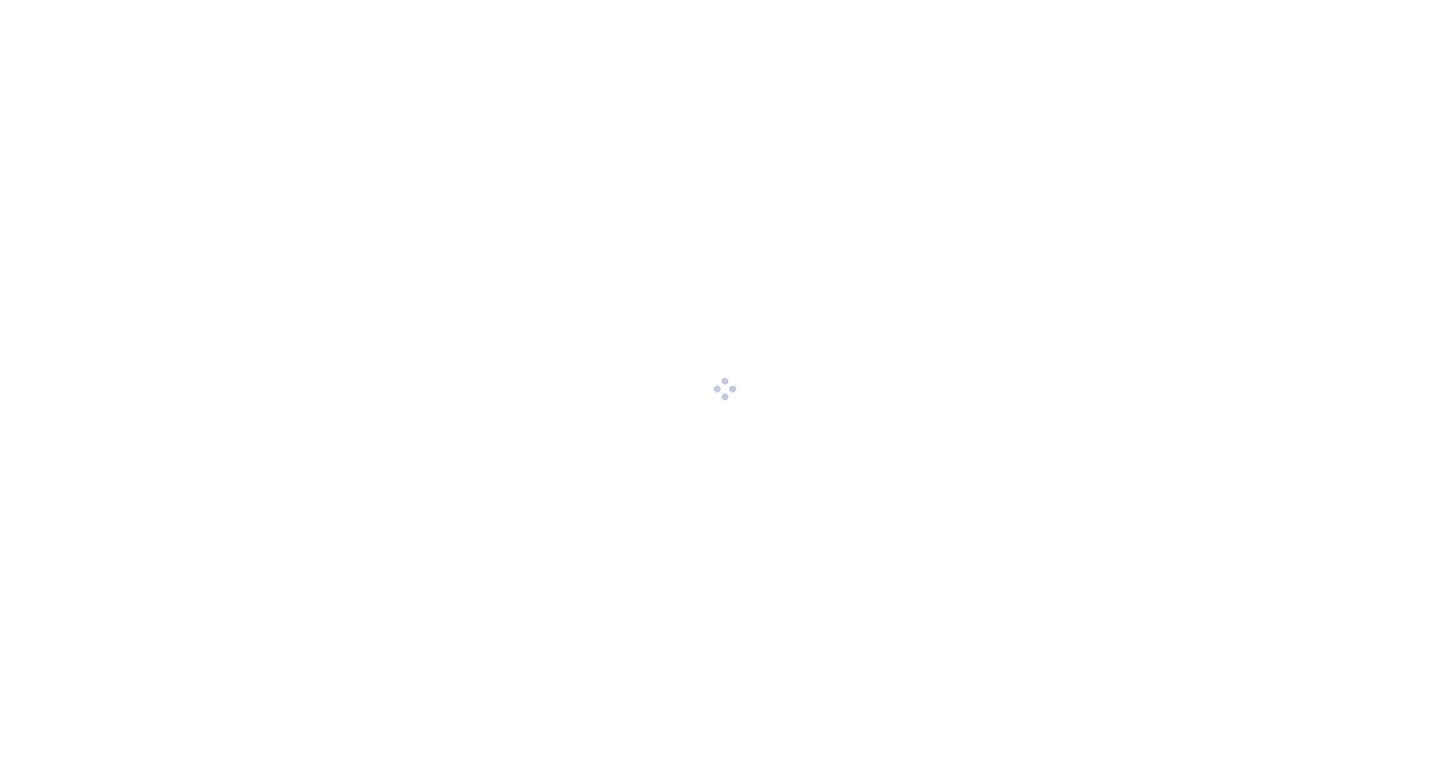 scroll, scrollTop: 0, scrollLeft: 0, axis: both 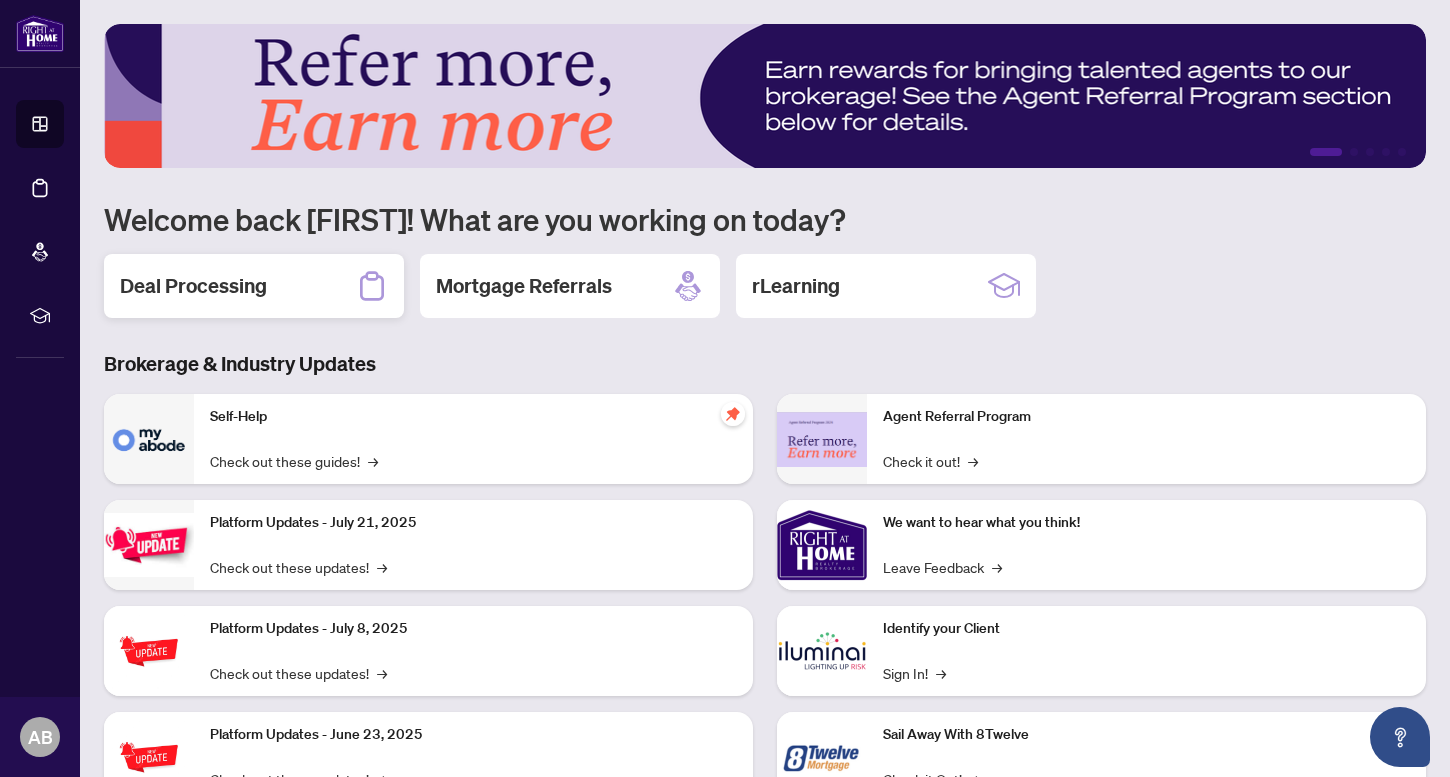 click on "Deal Processing" at bounding box center (193, 286) 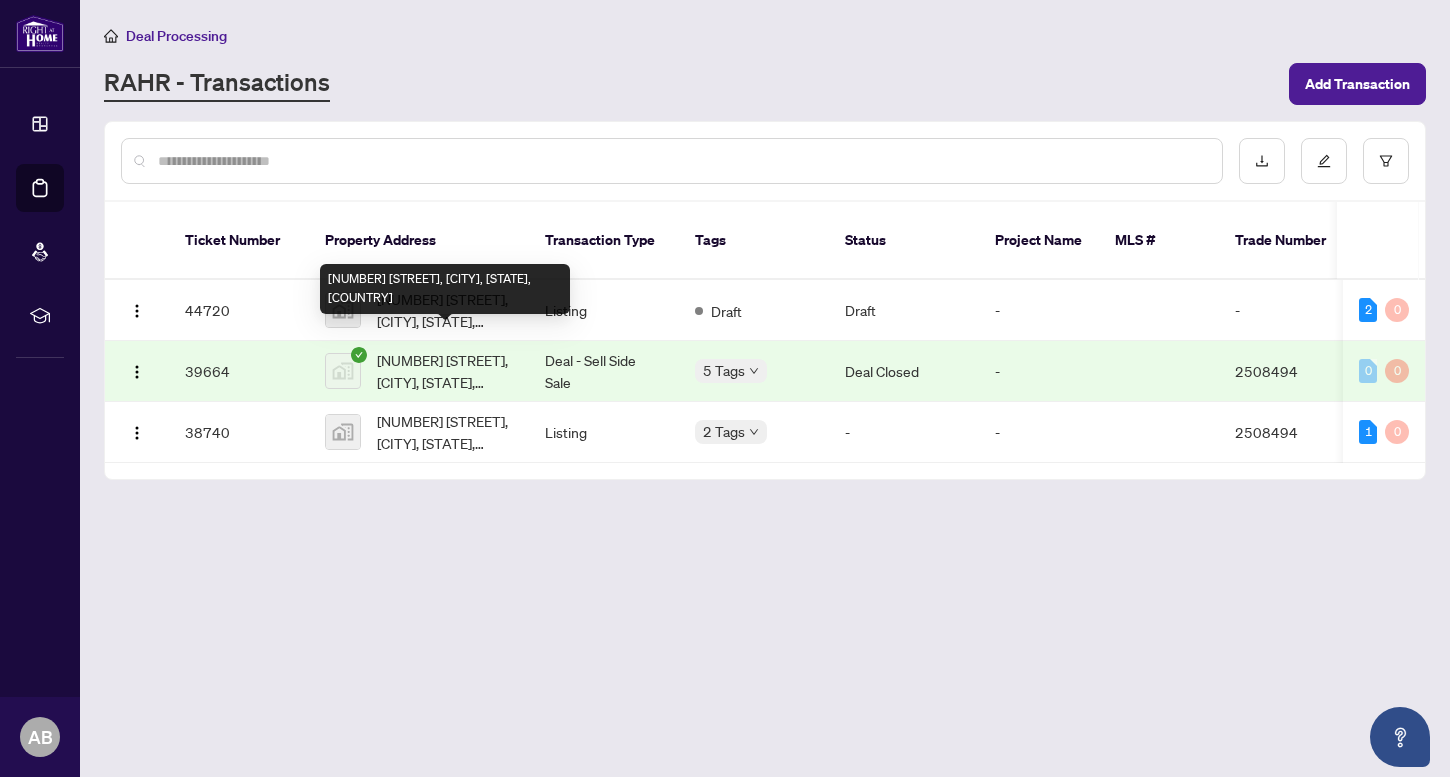 click on "[NUMBER] [STREET], [CITY], [STATE], [COUNTRY]" at bounding box center [445, 371] 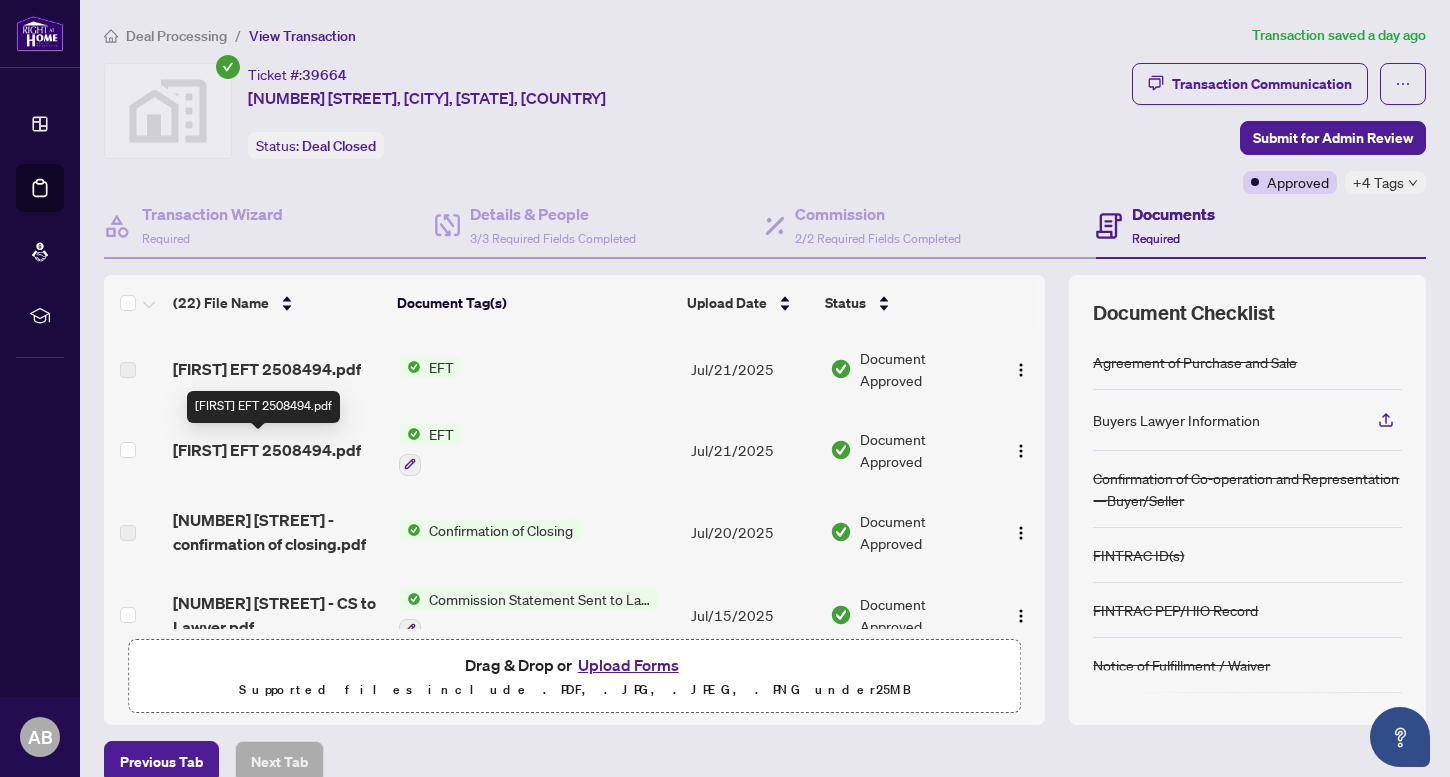 click on "[FIRST] EFT 2508494.pdf" at bounding box center [267, 450] 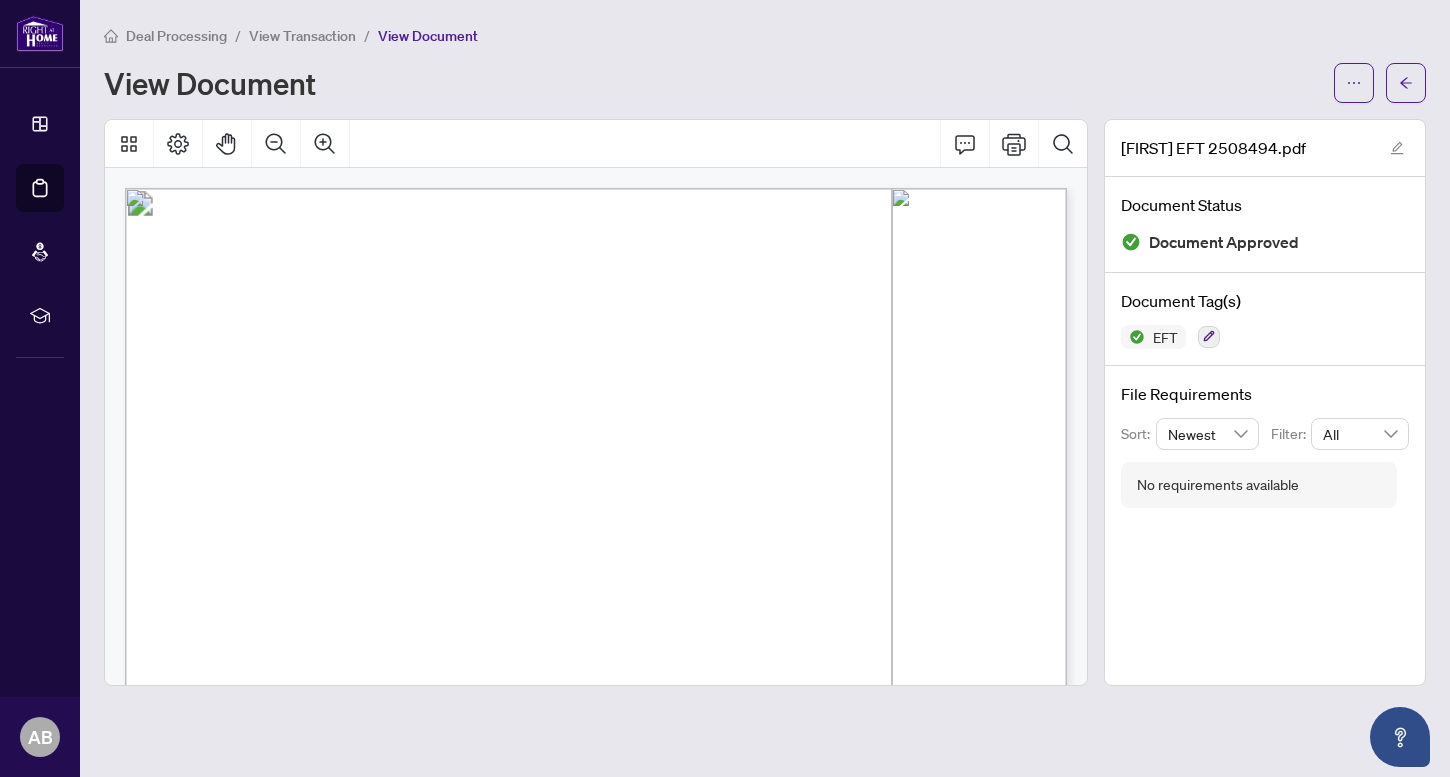 click on "Right at Home Realty
PAID BY E.F.T.
[DATE]
[CURRENCY] [AMOUNT]  $[AMOUNT]
[FIRST] [LAST] [LAST]
c/o [FIRST] [LAST]
[NUMBER] [STREET]
[CITY] [STATE] [POSTAL_CODE]
NOTE:  2508494-A [NUMBER] [STREET]
DATE
AMOUNT
PAY
TO THE
ORDER
OF
12664  [FIRST] [LAST] [LAST]  CHQ.#: EFT24446
c/o [FIRST] [LAST]  Date:[DATE]
Trade#  Property Address  Gross  Cheque Summary  Amount  To-Date
(From: 1.RBC Commission Tr)
2508494-A  [NUMBER] [STREET]  7,770.00  Gross Earnings  7,770.00  7,770.00
Deal Fee-TM  -367.50  -367.50
Buyers  [FIRST] [LAST] [FIRST]  FINTRAC +DP  -15.00  -15.00
[FIRST] [LAST] [FIRST]
Seller  [FIRST] [LAST] [LAST]  Net Pay  8,347.87  8,347.87
12664  [FIRST] [LAST] [LAST]  CHQ.#: EFT24446
c/o [FIRST] [LAST]  Date:[DATE]
Trade#  Property Address  Gross  Cheque Summary  Amount  To-Date
(From: 1.RBC Commission Tr)
2508494-A  [NUMBER] [STREET]  7,770.00  Gross Earnings  7,770.00  7,770.00
Deal Fee-TM  -367.50  -367.50
Buyers" at bounding box center [850, 1126] 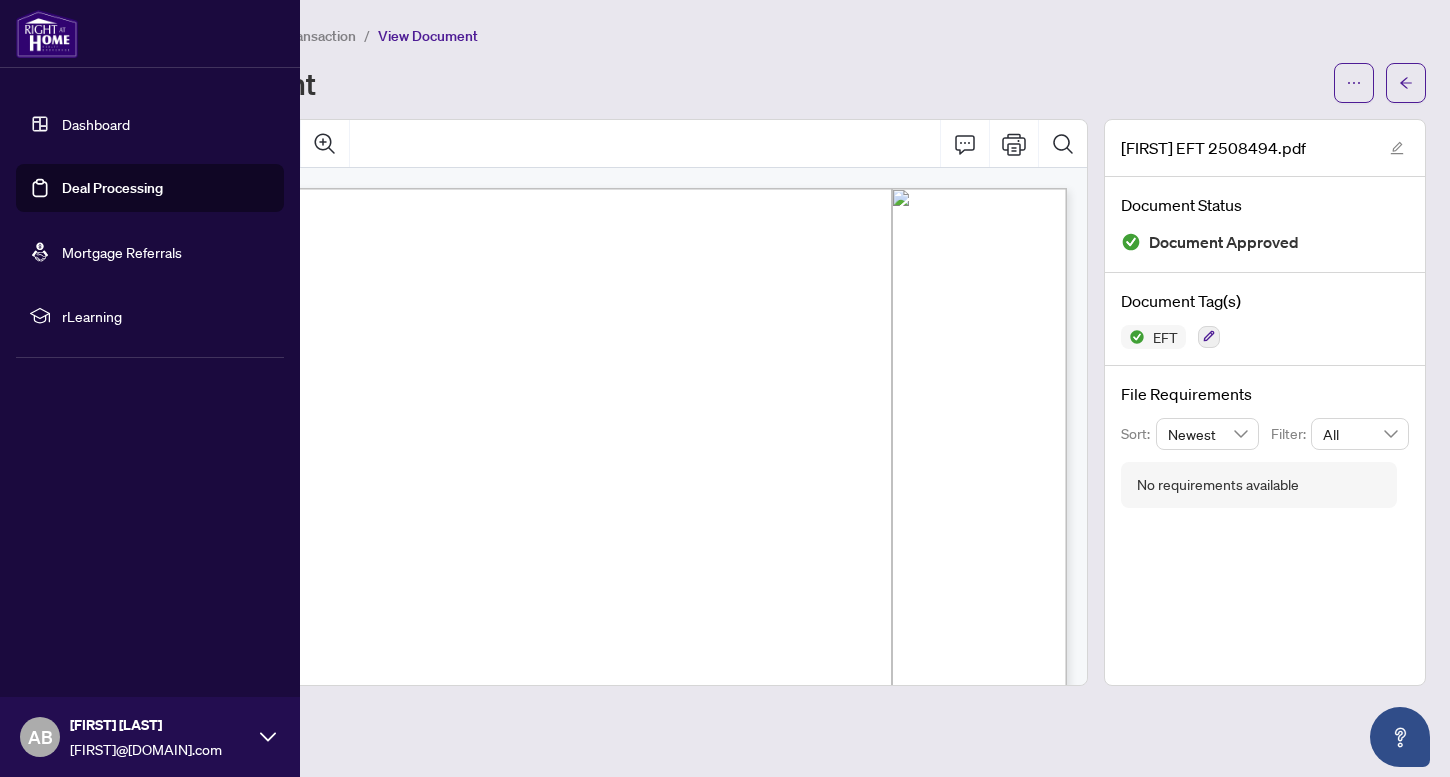 click on "Dashboard" at bounding box center (96, 124) 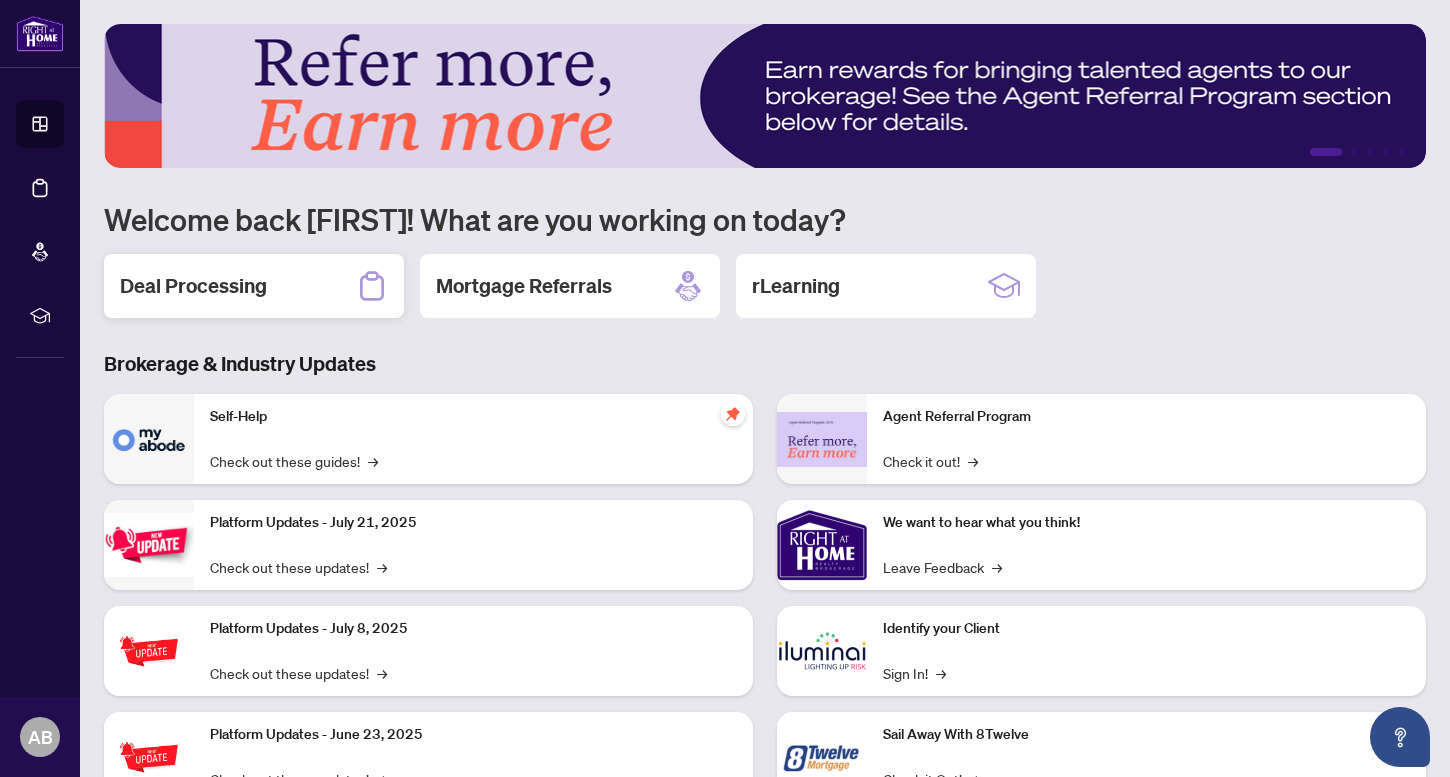 click on "Deal Processing" at bounding box center (193, 286) 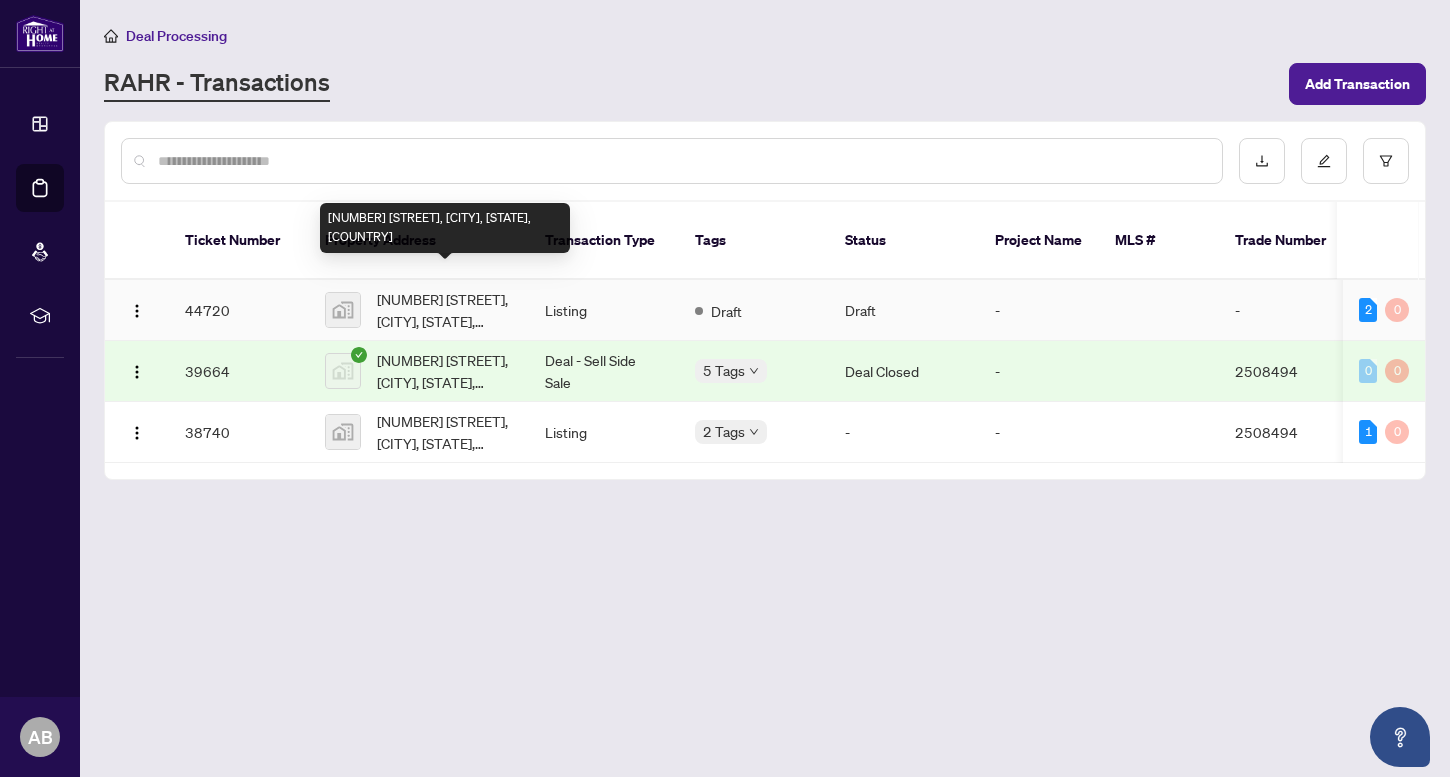 click on "[NUMBER] [STREET], [CITY], [STATE], [COUNTRY]" at bounding box center (445, 310) 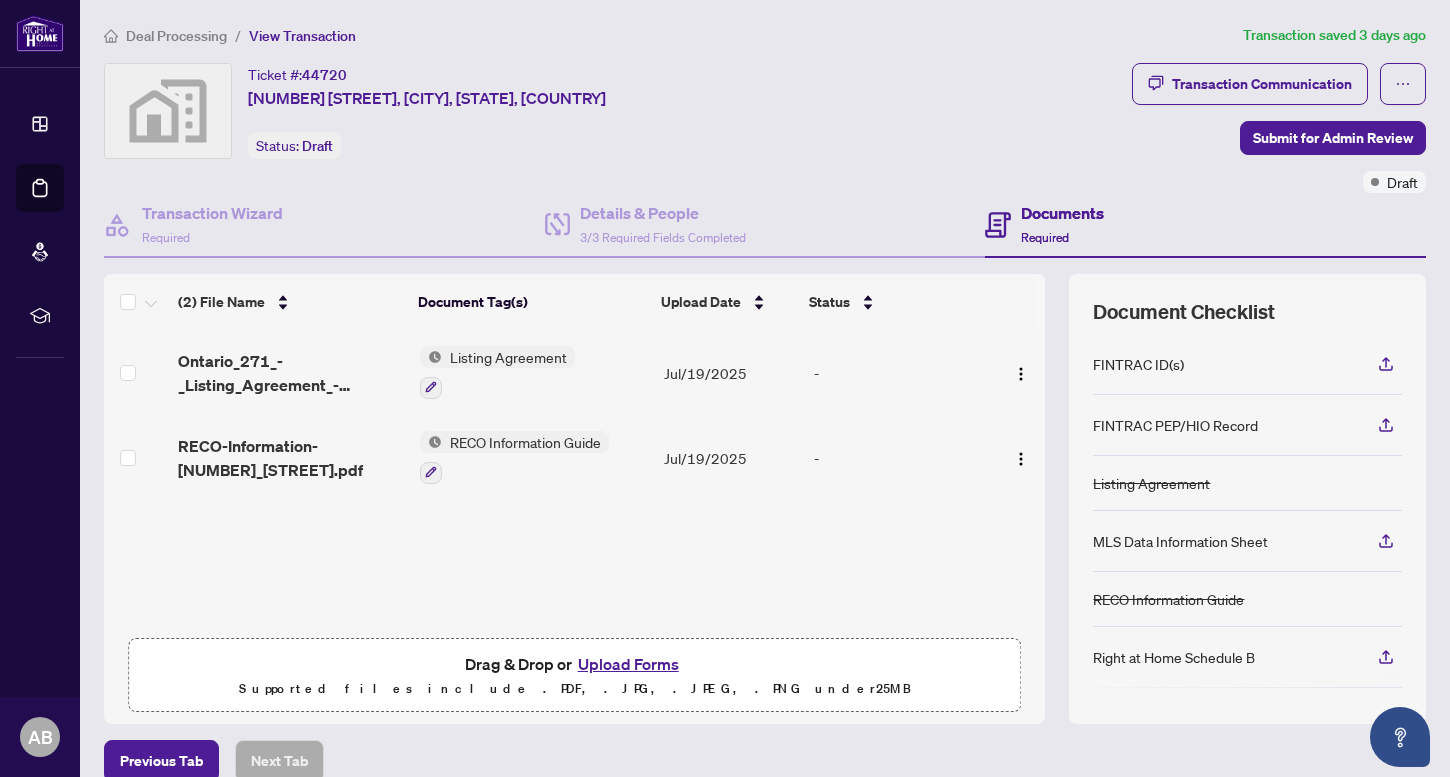 scroll, scrollTop: 97, scrollLeft: 0, axis: vertical 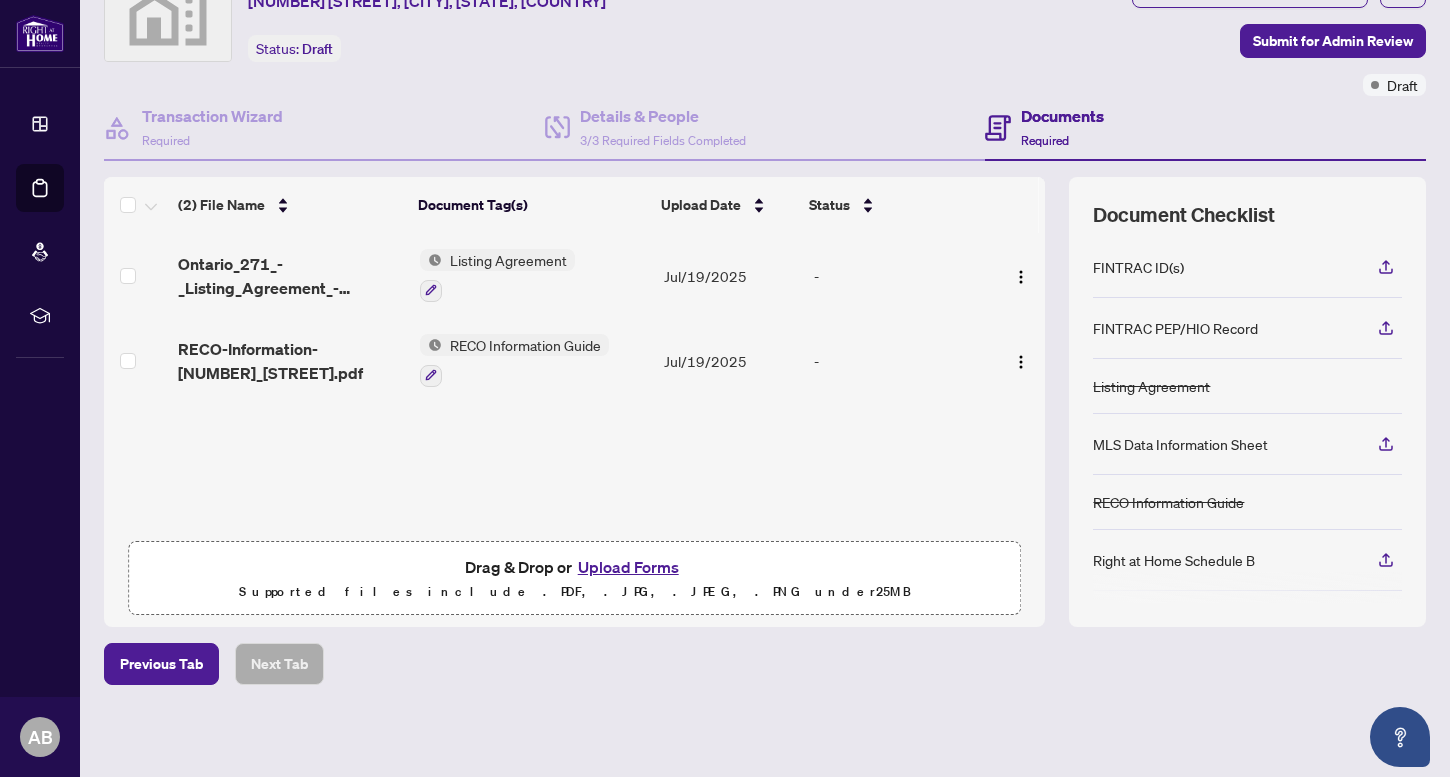 click on "Upload Forms" at bounding box center [628, 567] 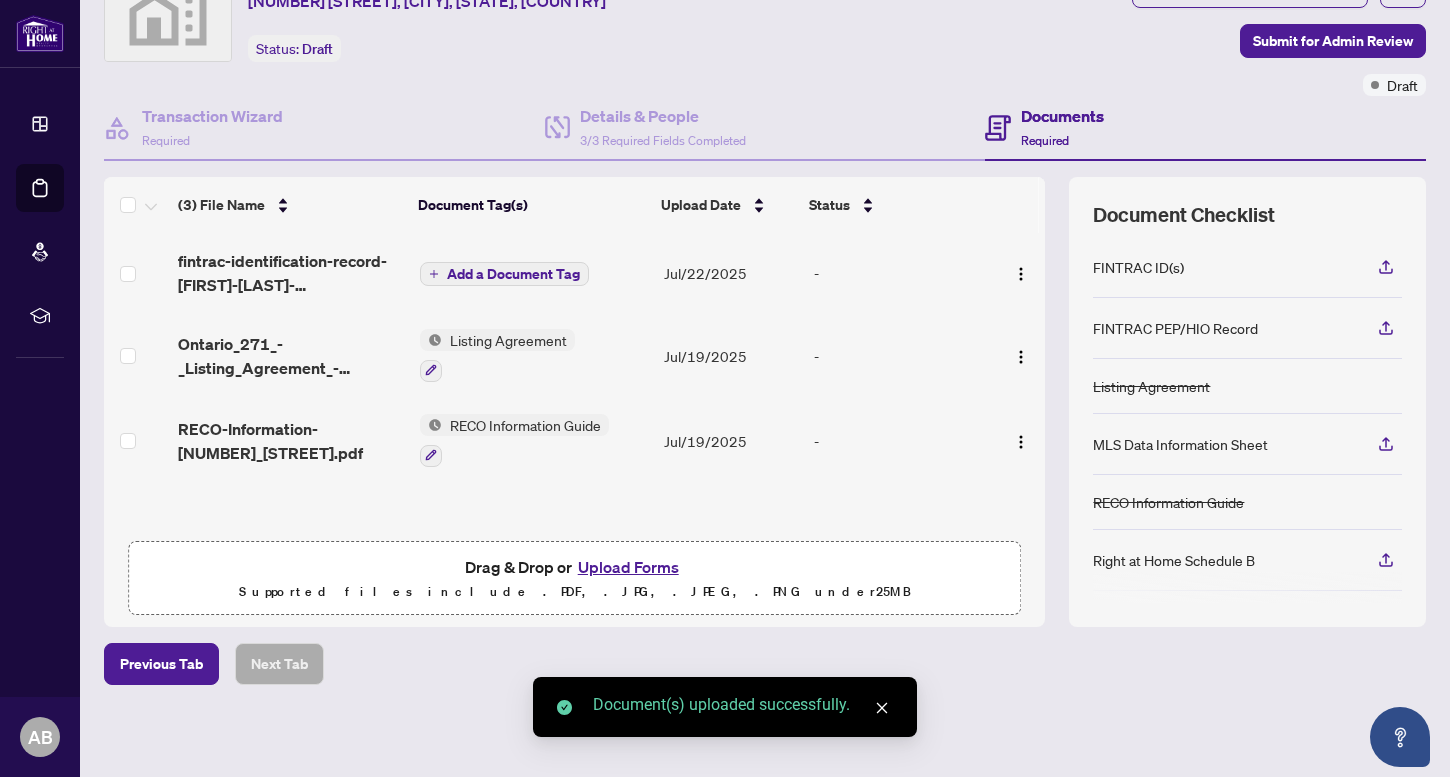 click on "Add a Document Tag" at bounding box center [513, 274] 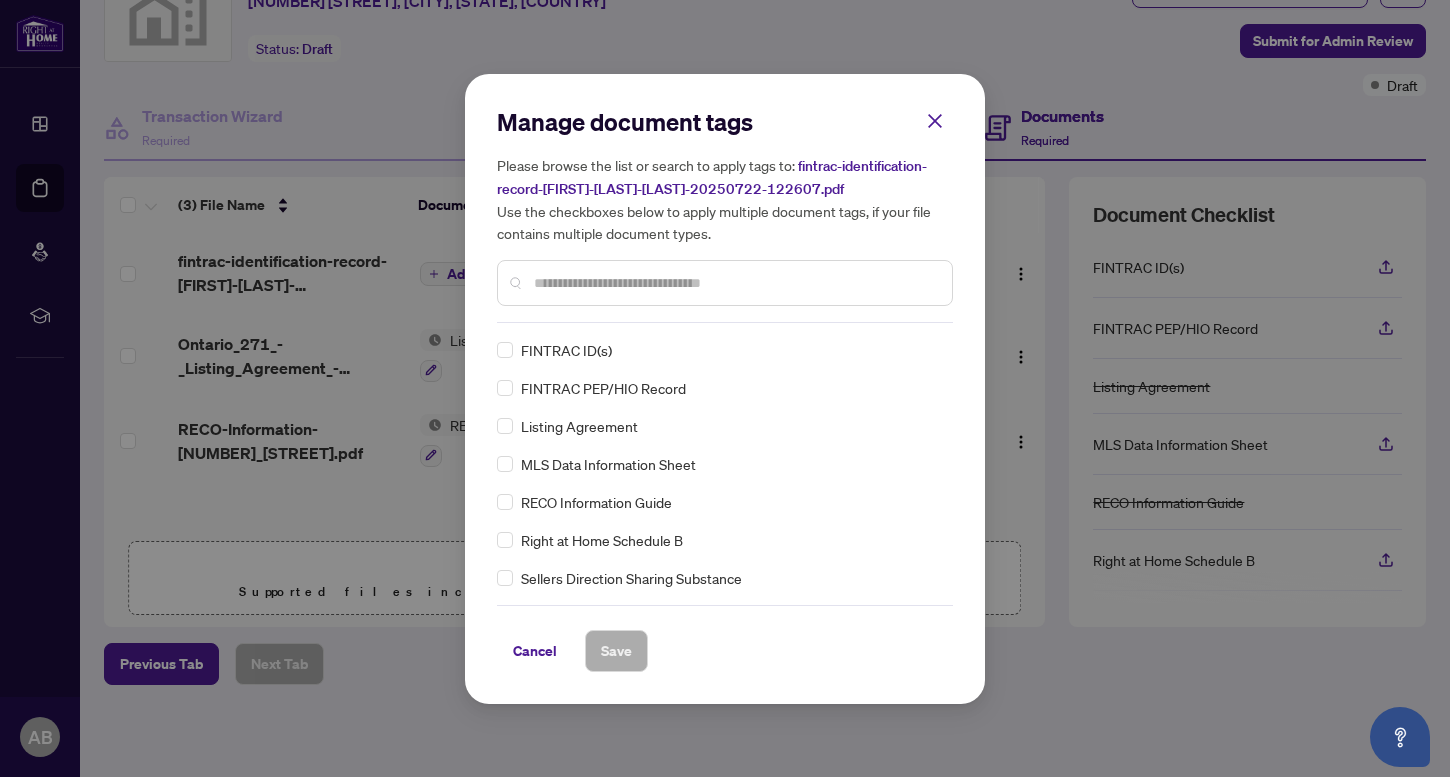 click on "FINTRAC ID(s)" at bounding box center [566, 350] 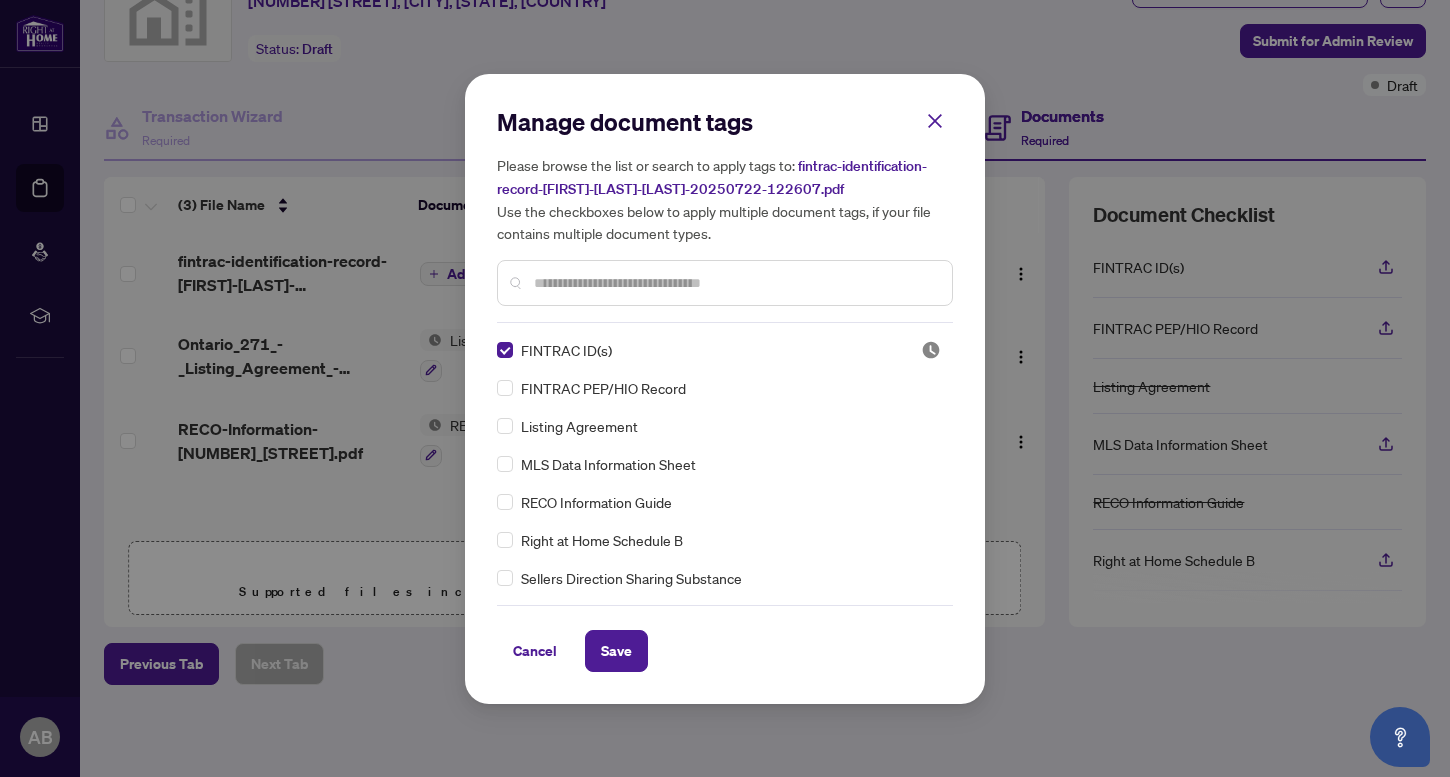 drag, startPoint x: 605, startPoint y: 650, endPoint x: 629, endPoint y: 569, distance: 84.48077 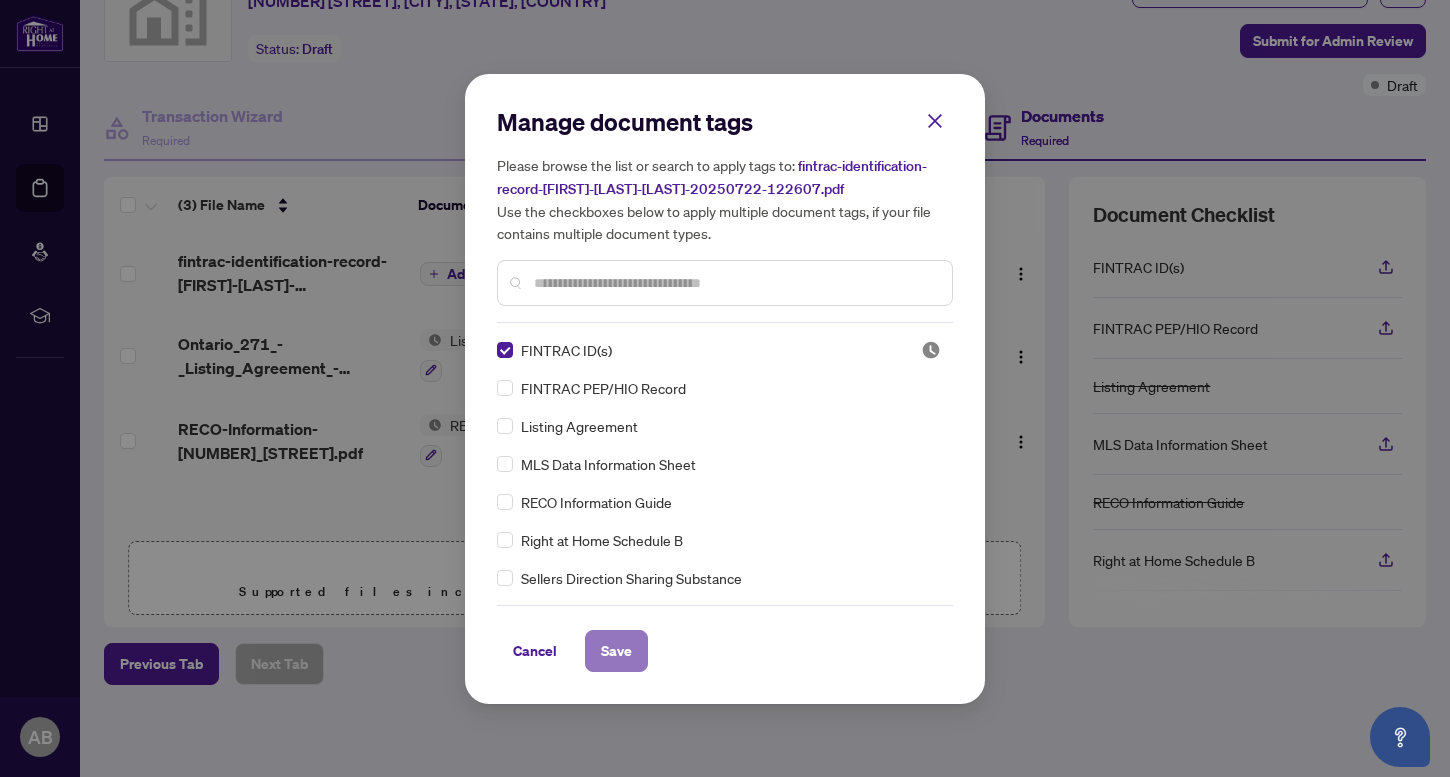 click on "Save" at bounding box center [616, 651] 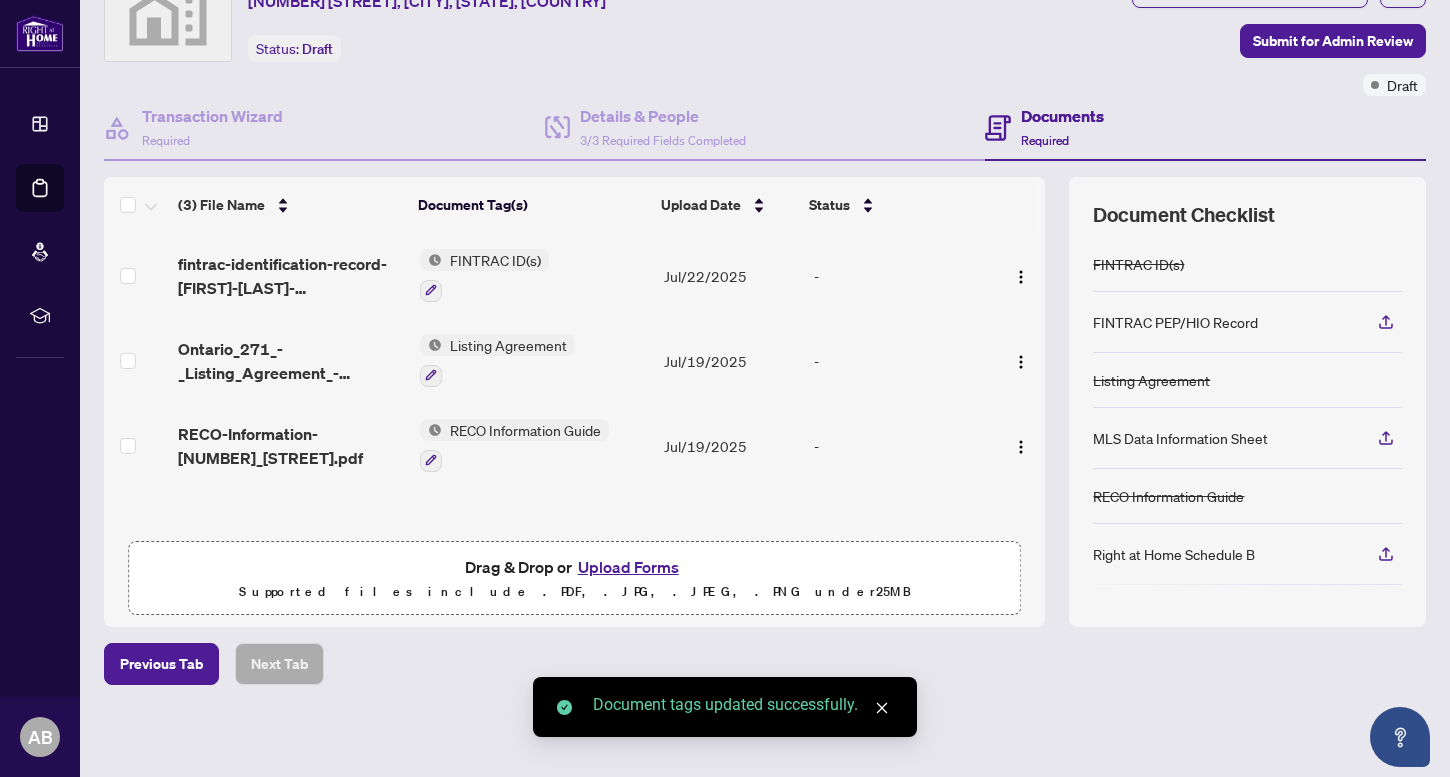 click on "FINTRAC PEP/HIO Record" at bounding box center [1175, 322] 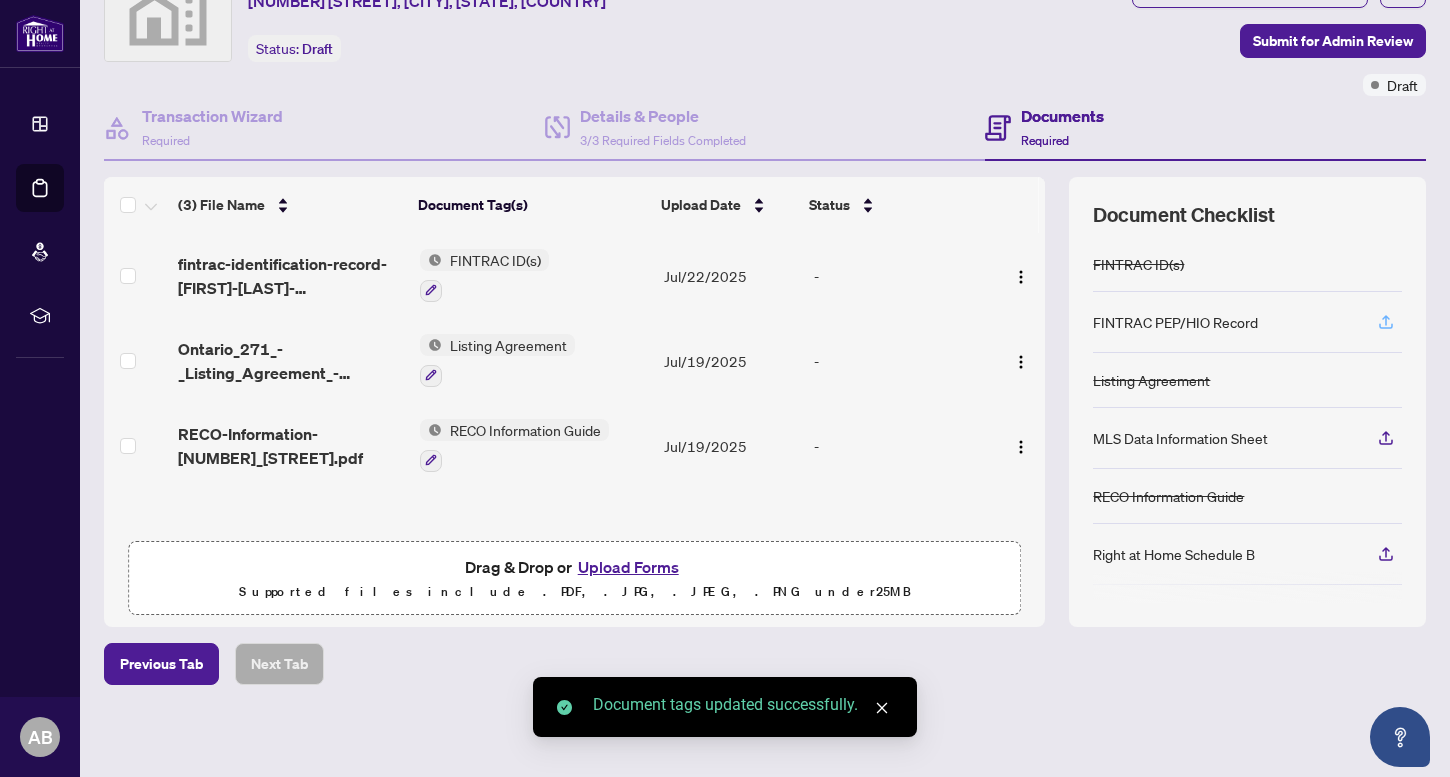 click at bounding box center [1386, 322] 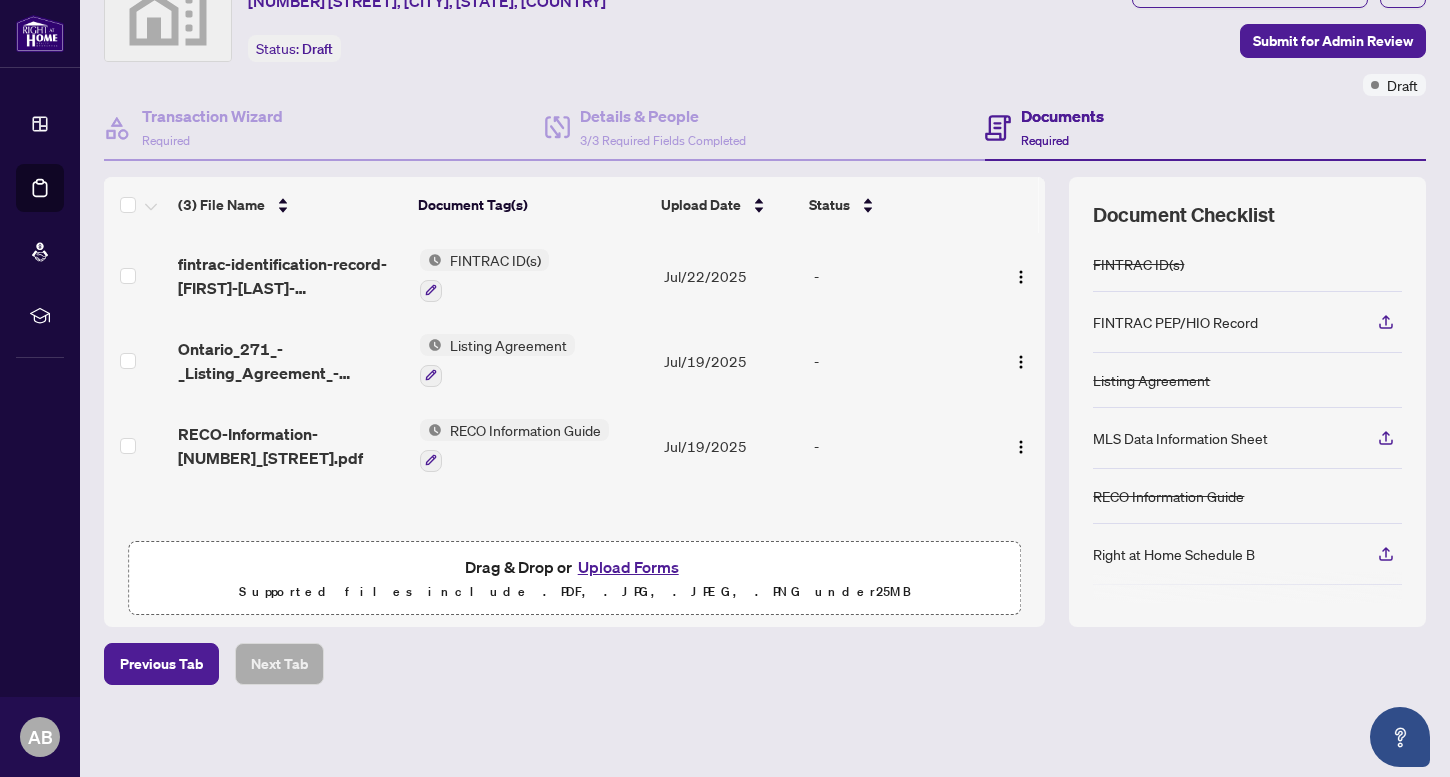 click on "RECO Information Guide" at bounding box center (525, 430) 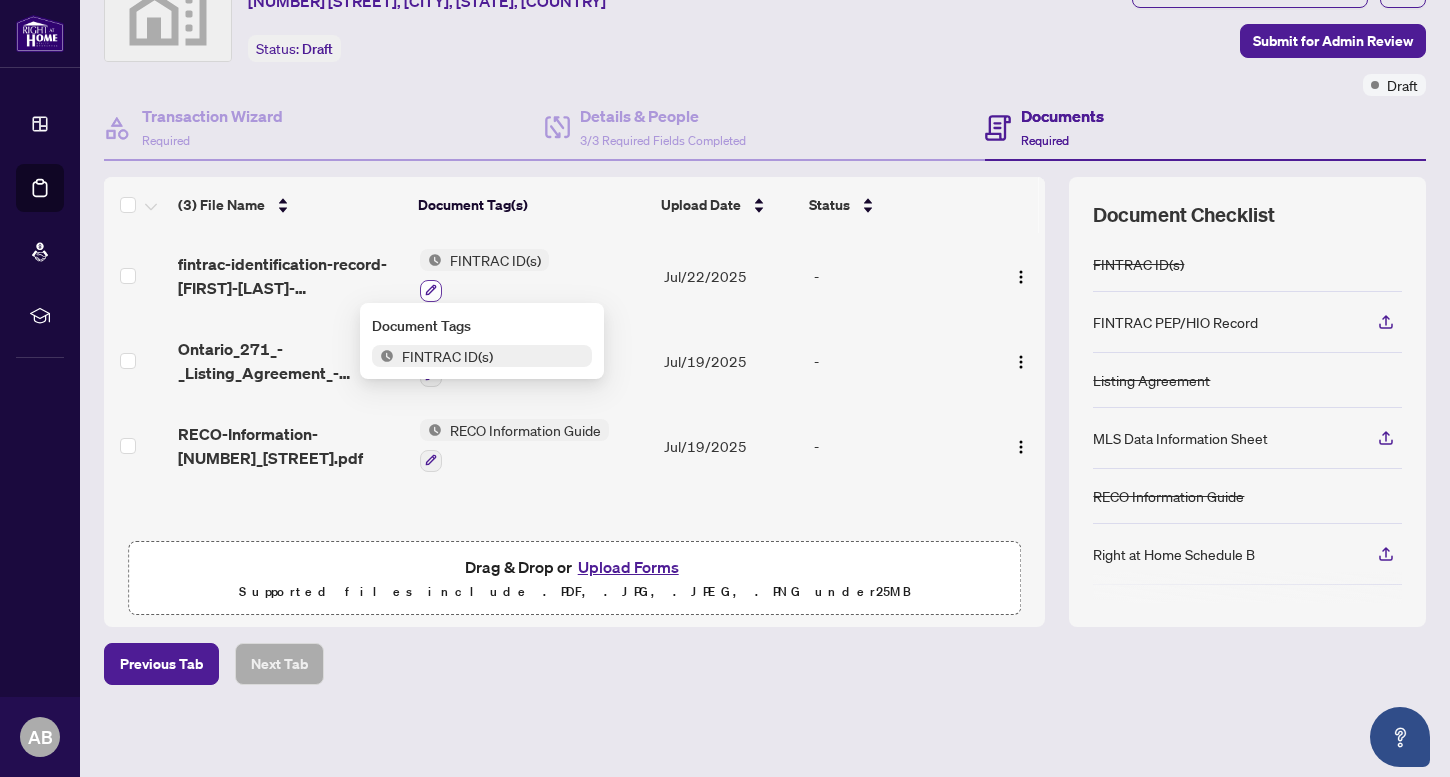 click 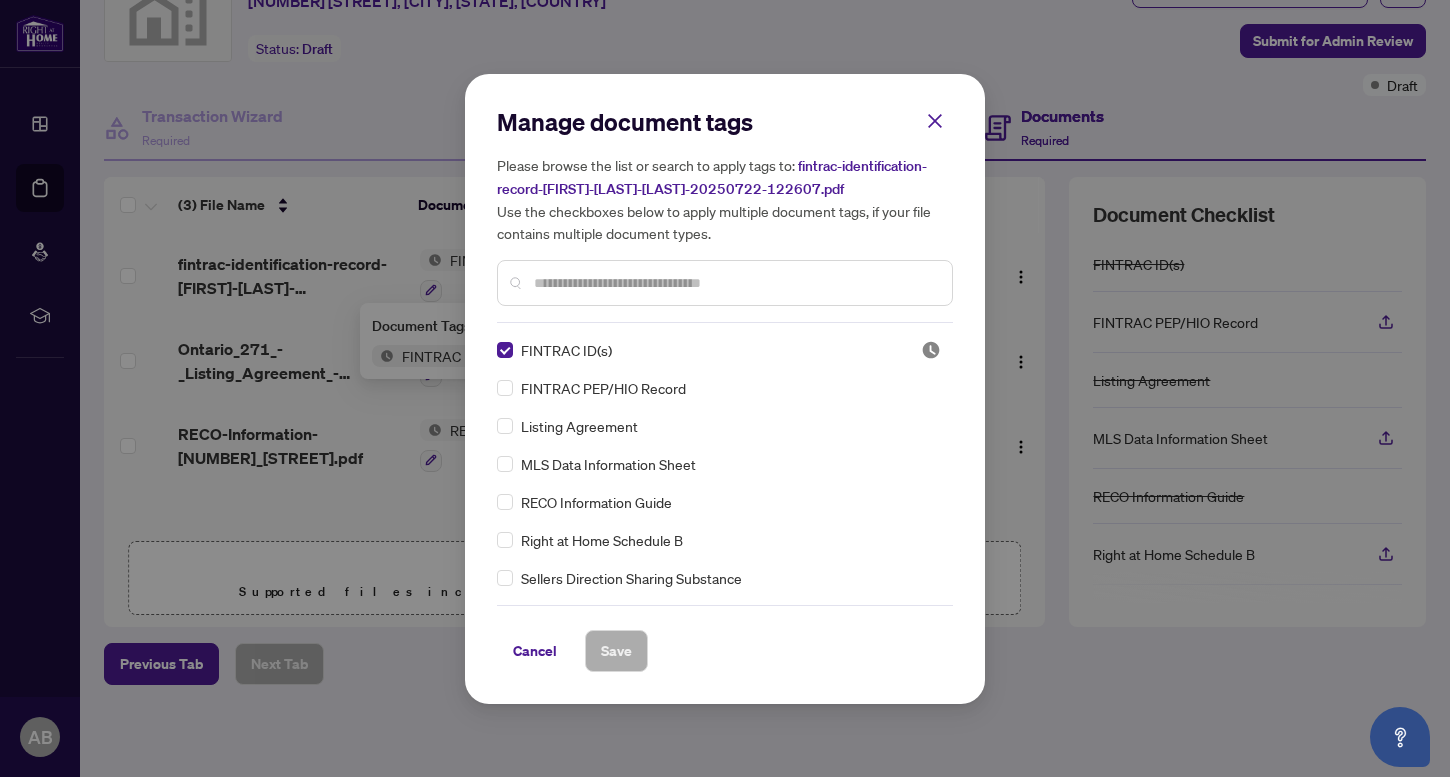 click on "FINTRAC PEP/HIO Record" at bounding box center (603, 388) 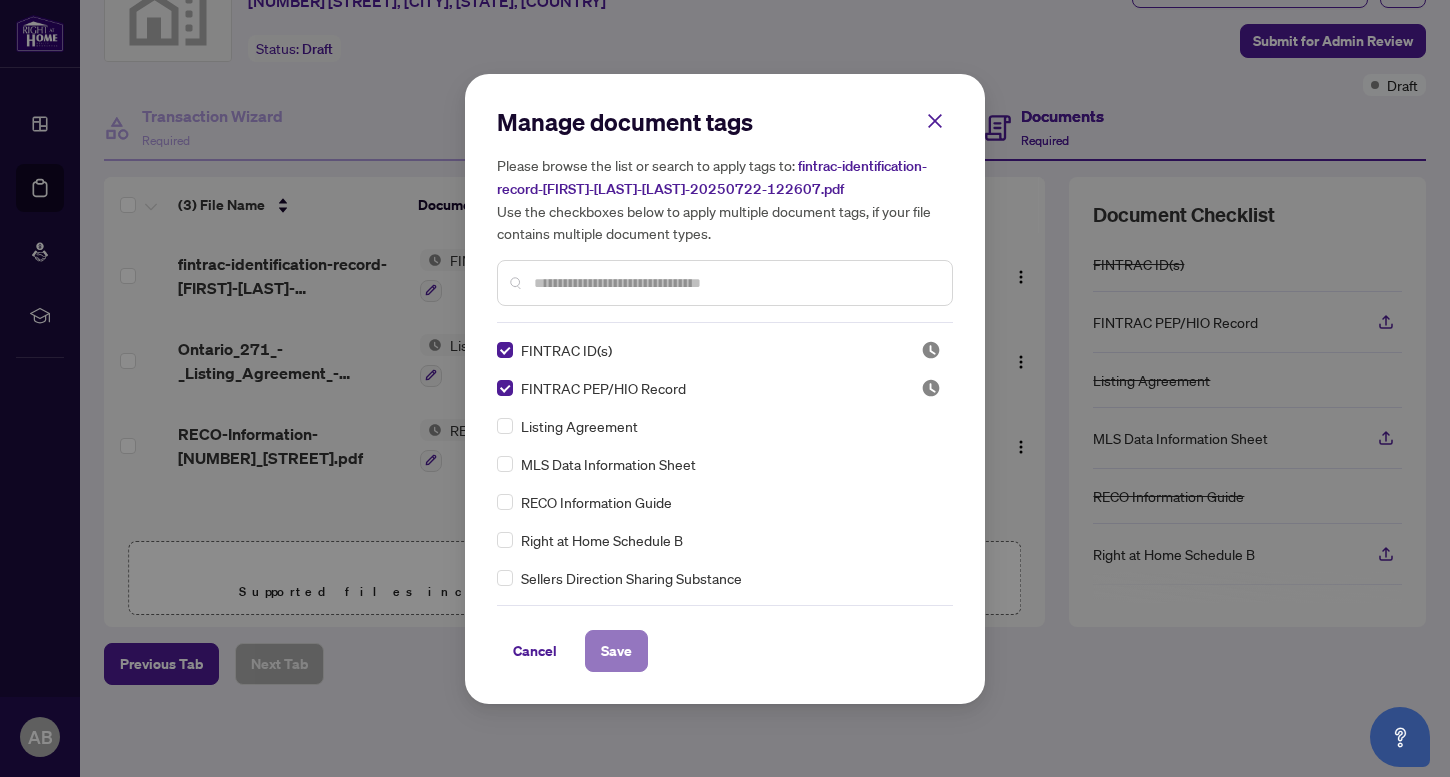 click on "Save" at bounding box center (616, 651) 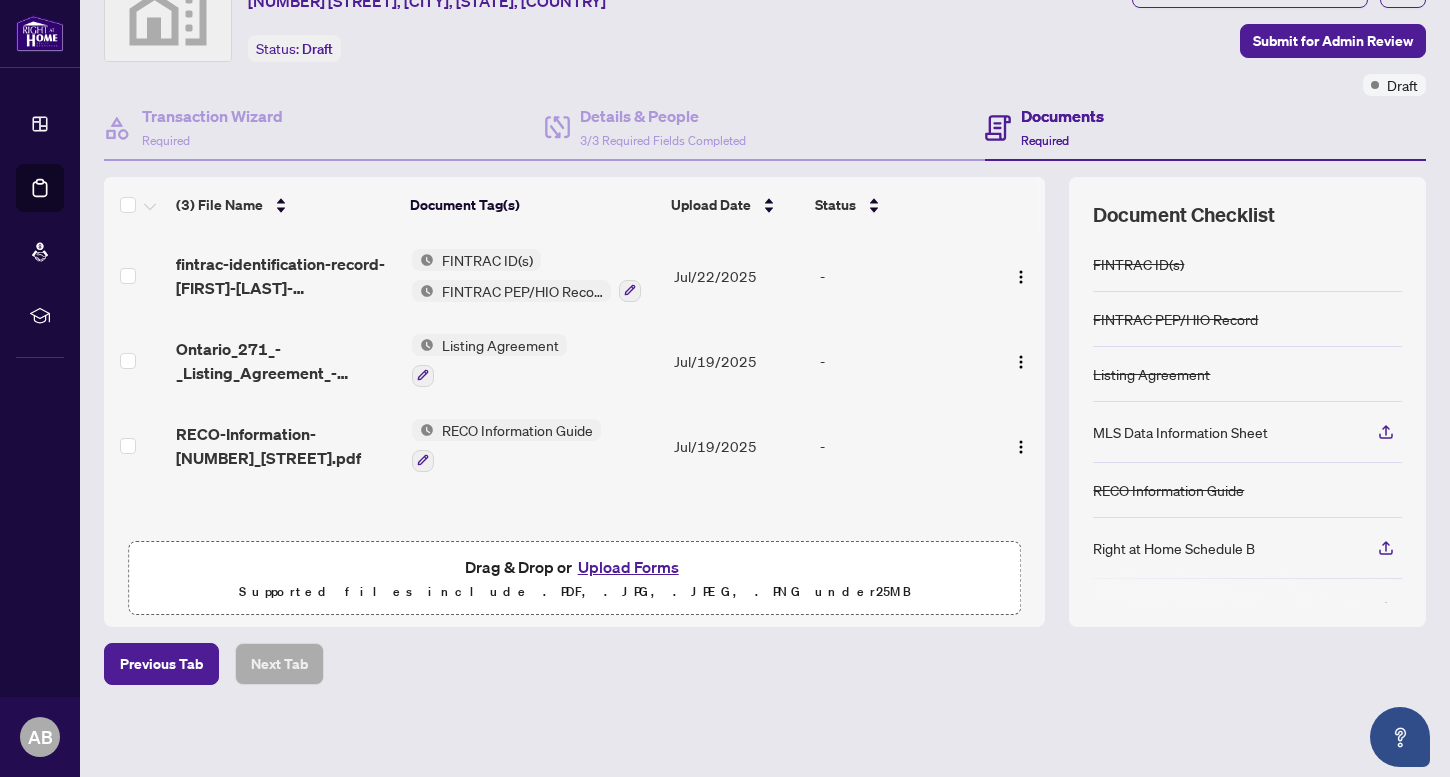 click on "Upload Forms" at bounding box center (628, 567) 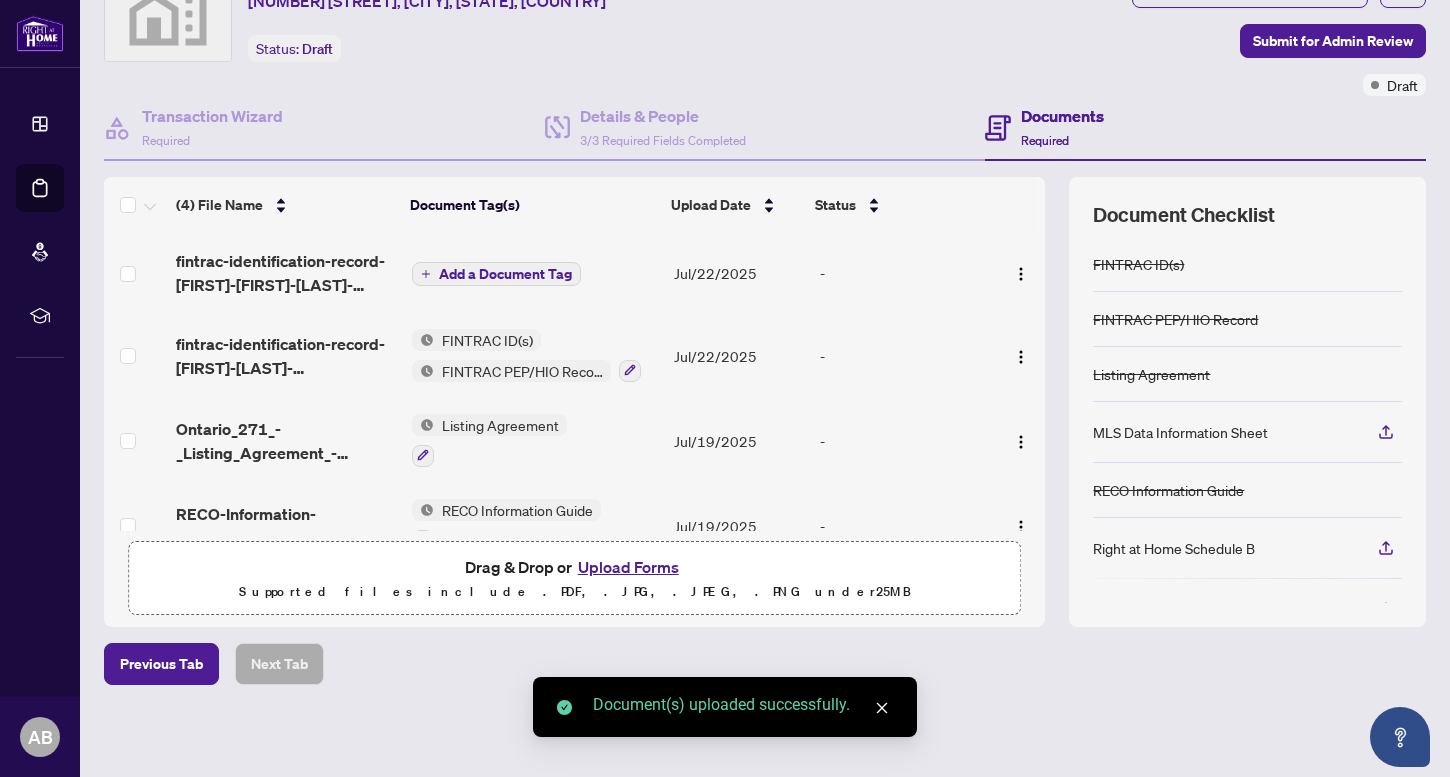 click on "Add a Document Tag" at bounding box center (505, 274) 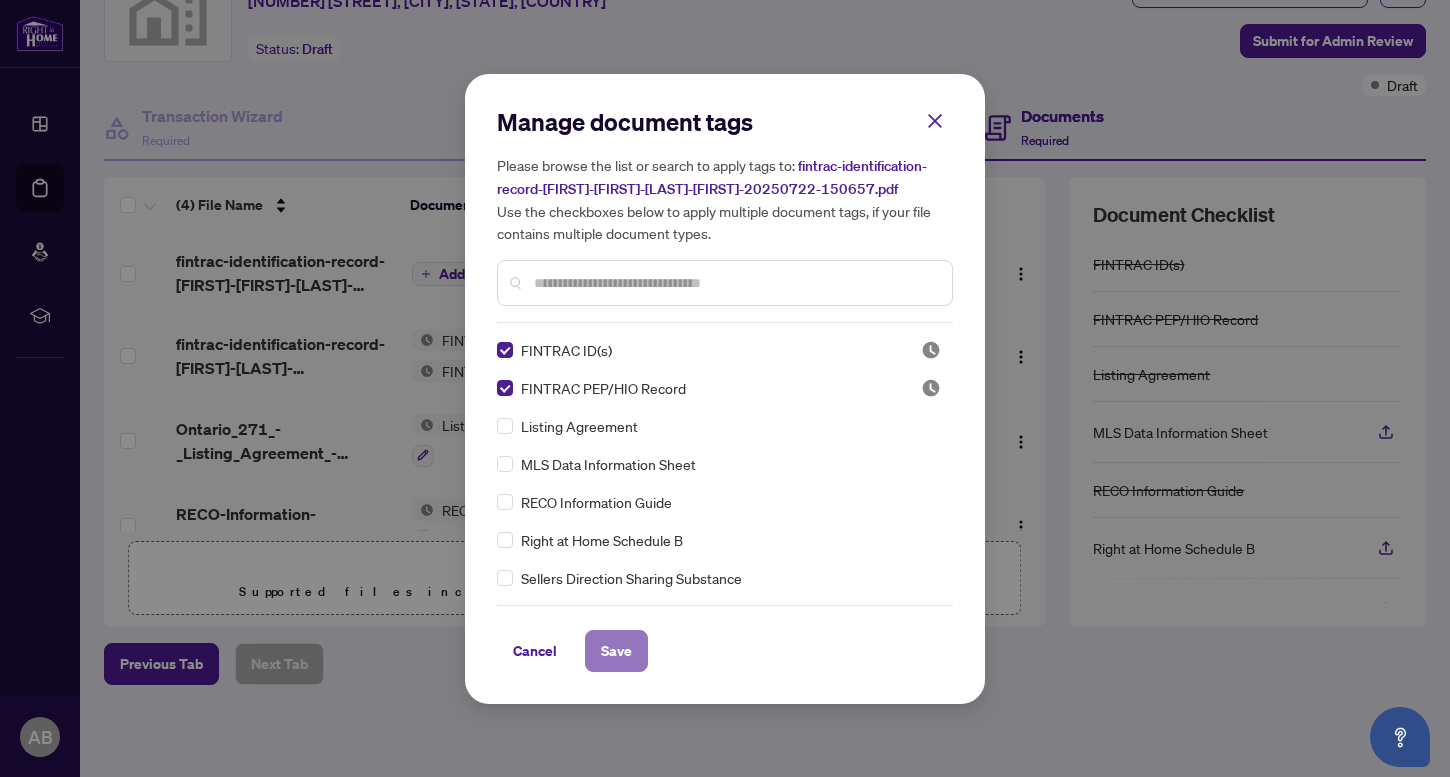 click on "Save" at bounding box center [616, 651] 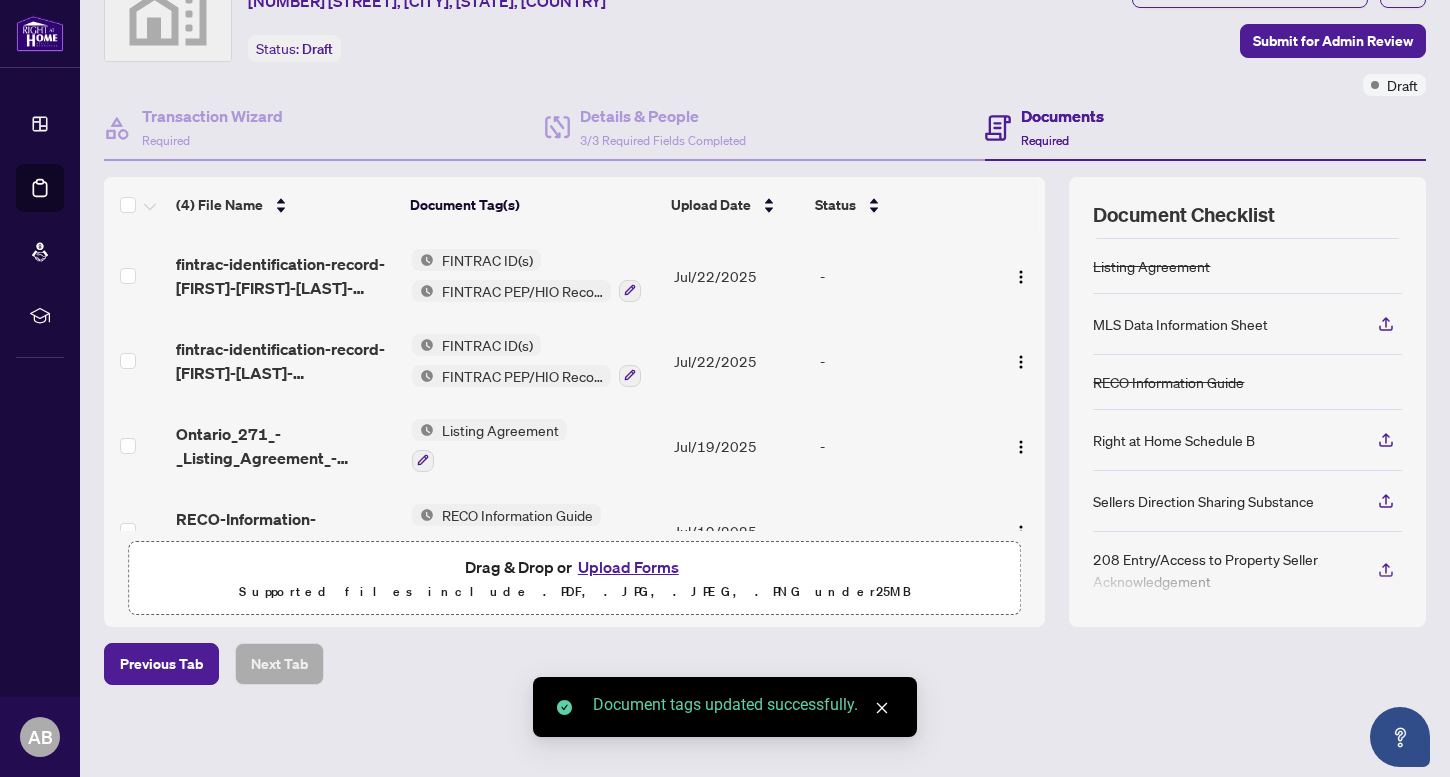 scroll, scrollTop: 182, scrollLeft: 0, axis: vertical 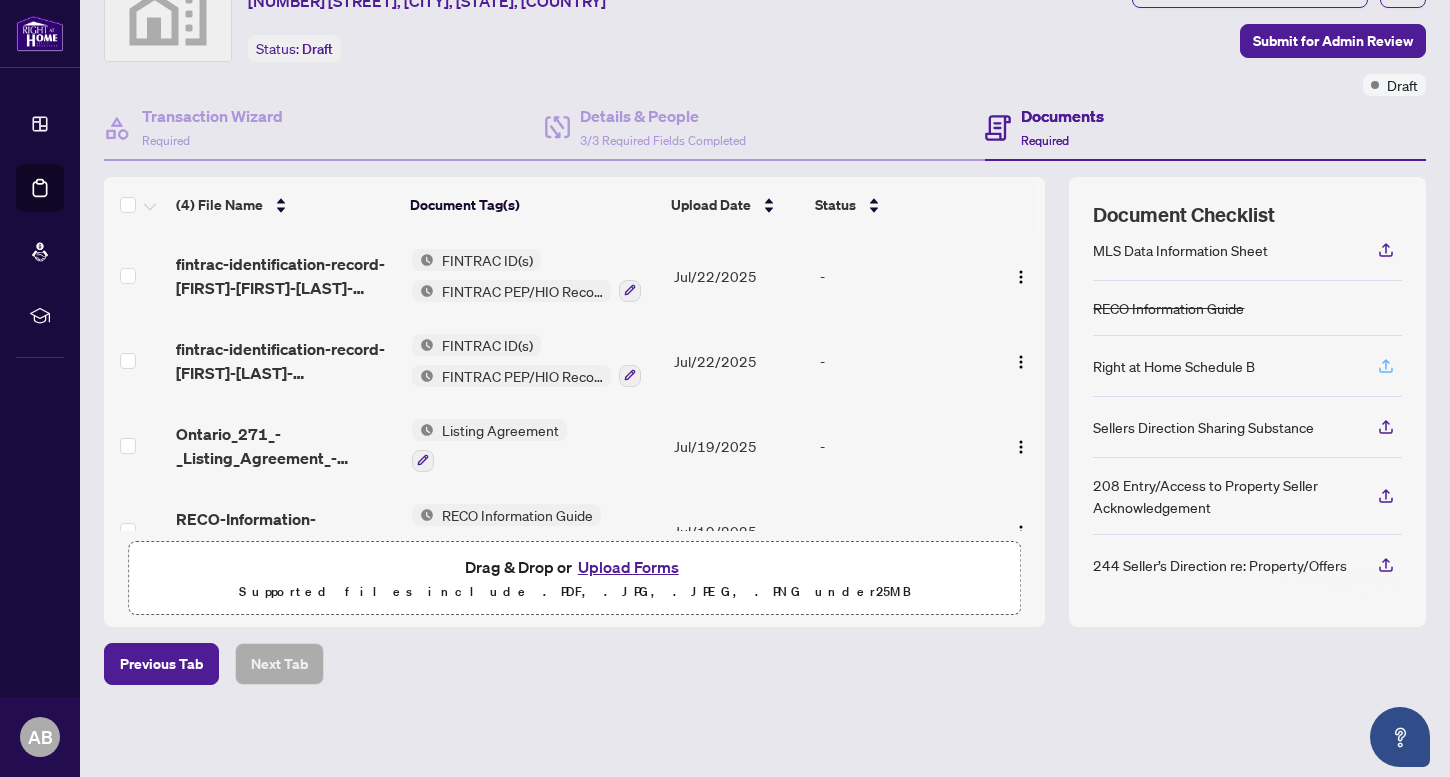 click 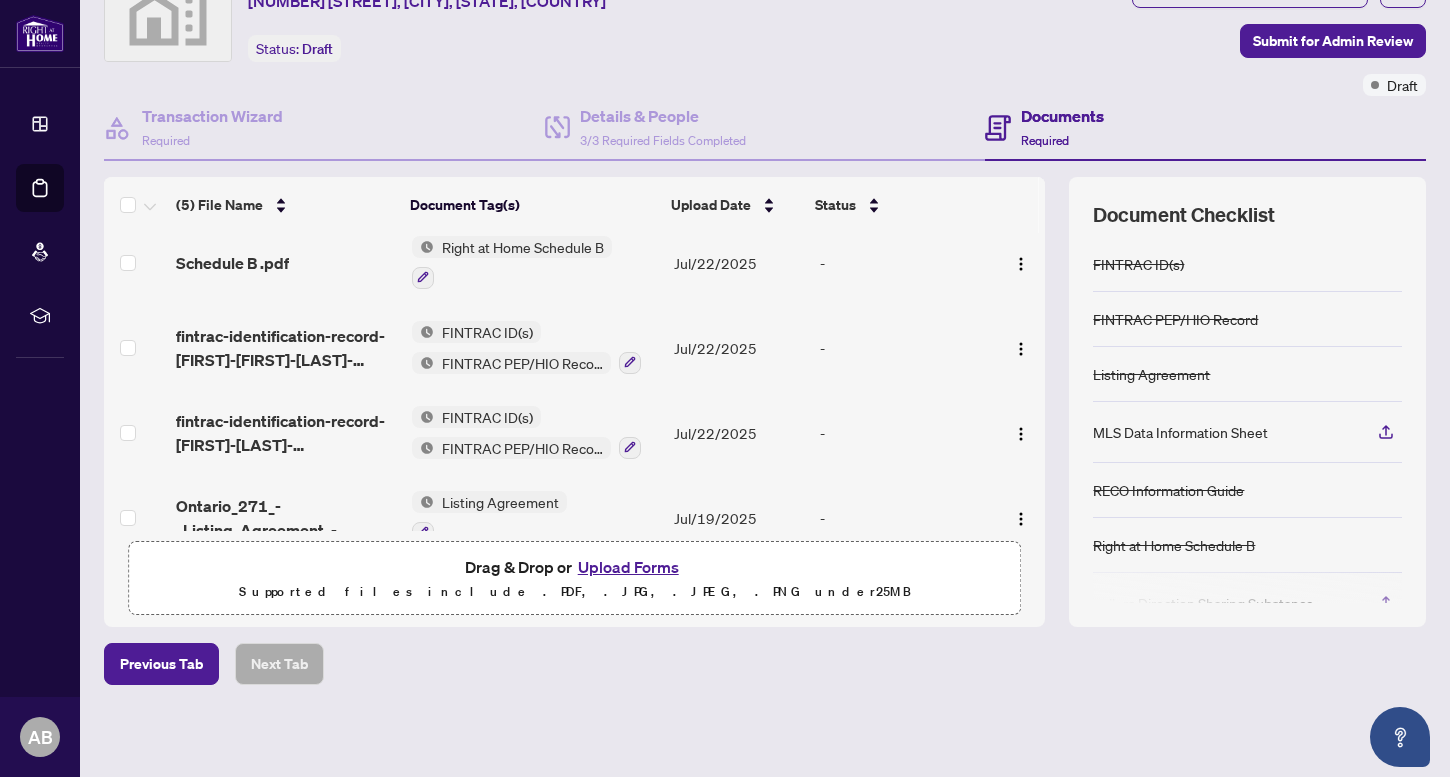 scroll, scrollTop: 129, scrollLeft: 0, axis: vertical 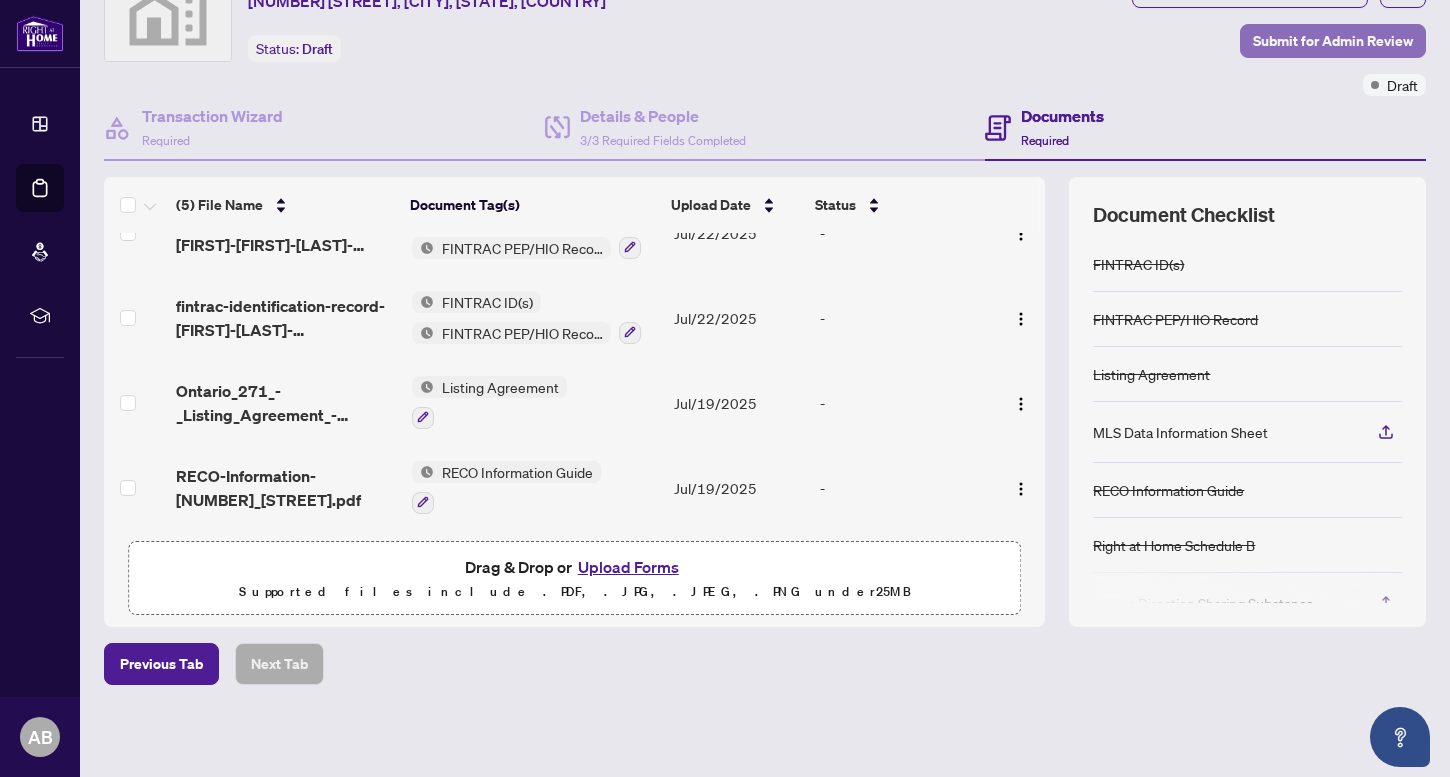click on "Submit for Admin Review" at bounding box center [1333, 41] 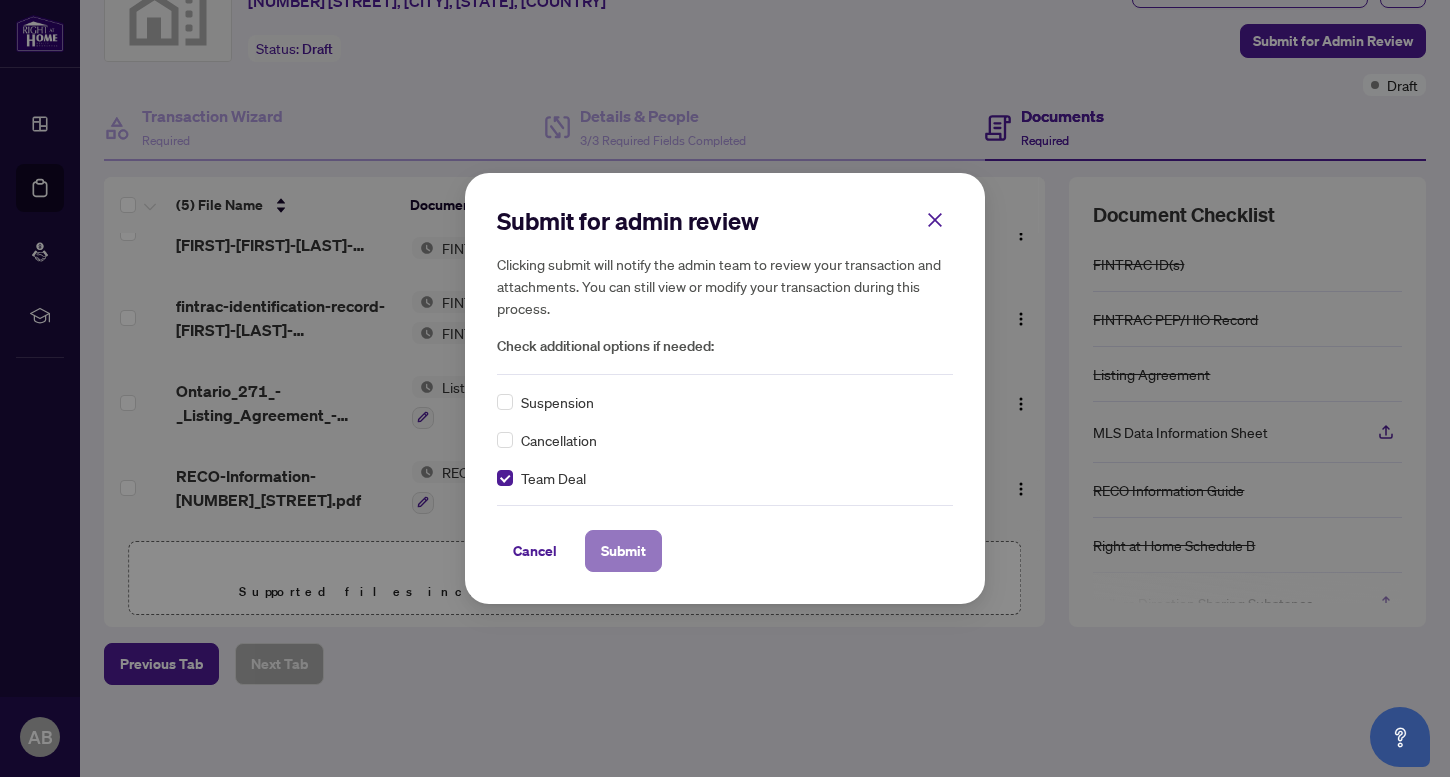 click on "Submit" at bounding box center (623, 551) 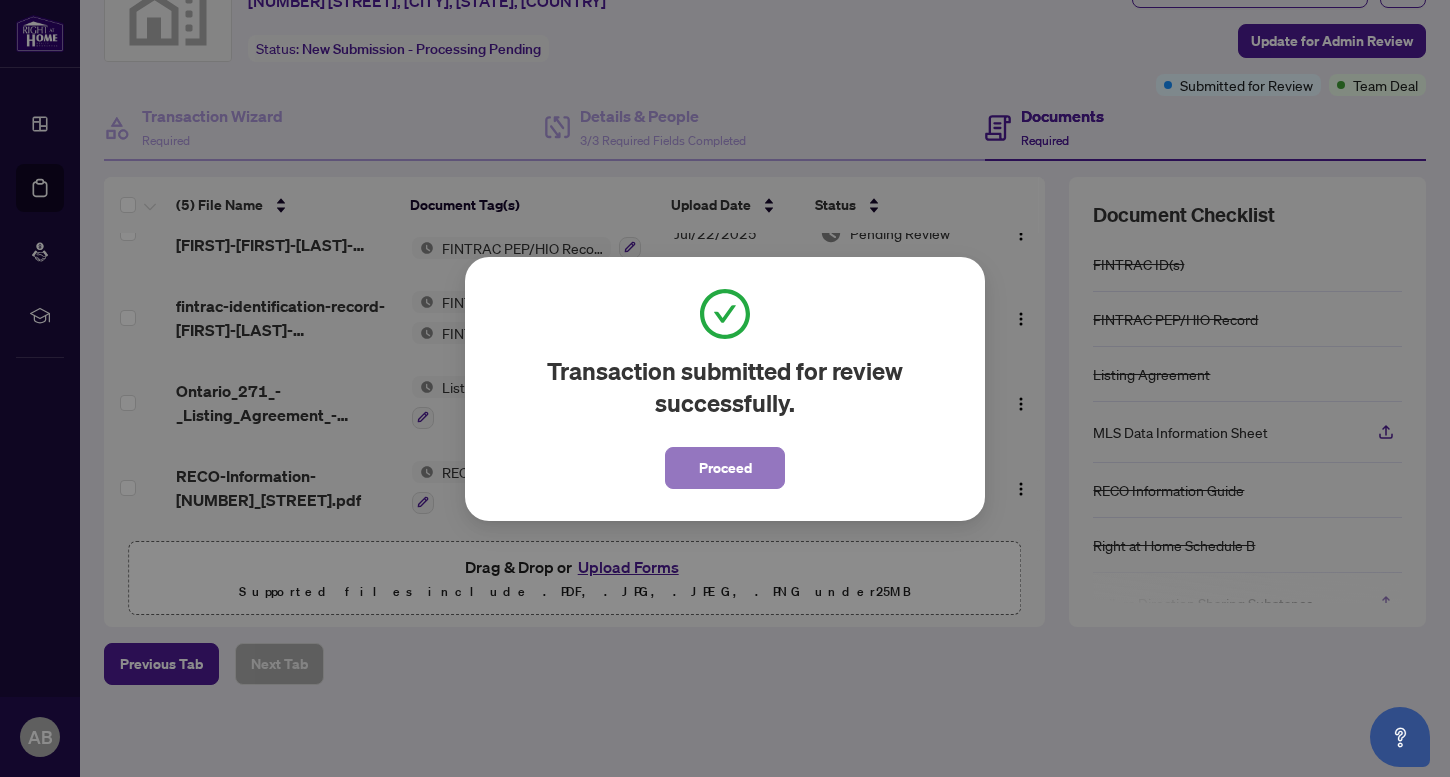 click on "Proceed" at bounding box center [725, 468] 